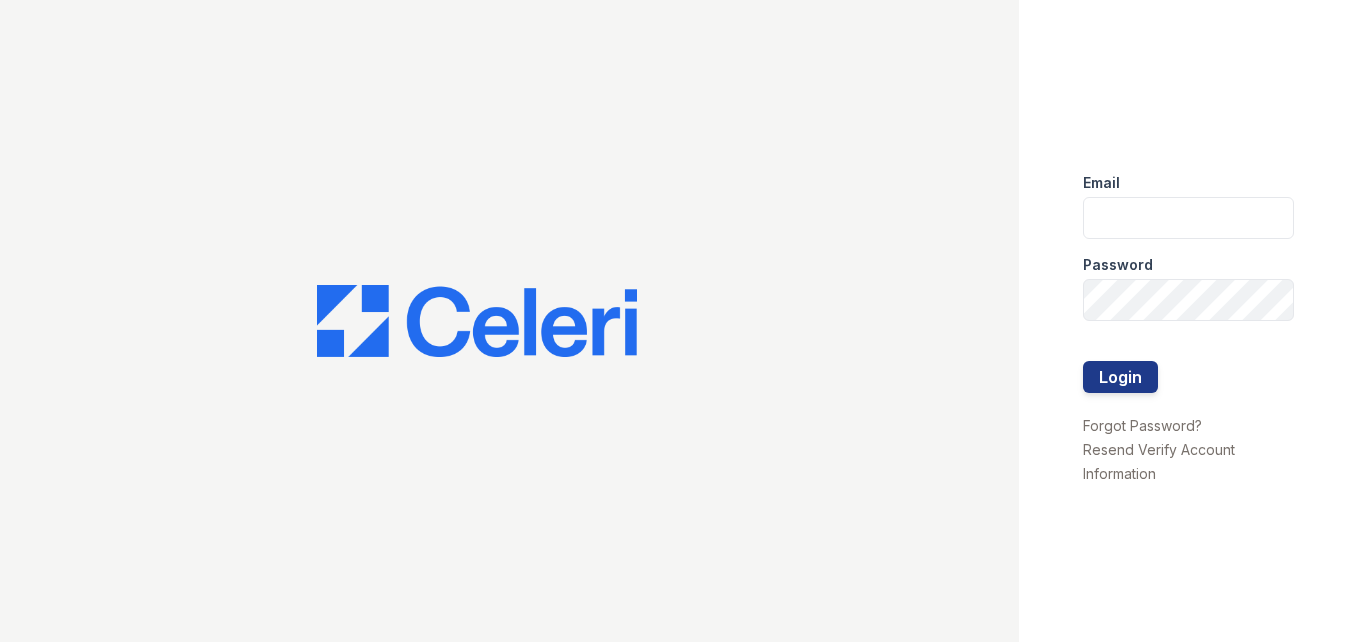 scroll, scrollTop: 0, scrollLeft: 0, axis: both 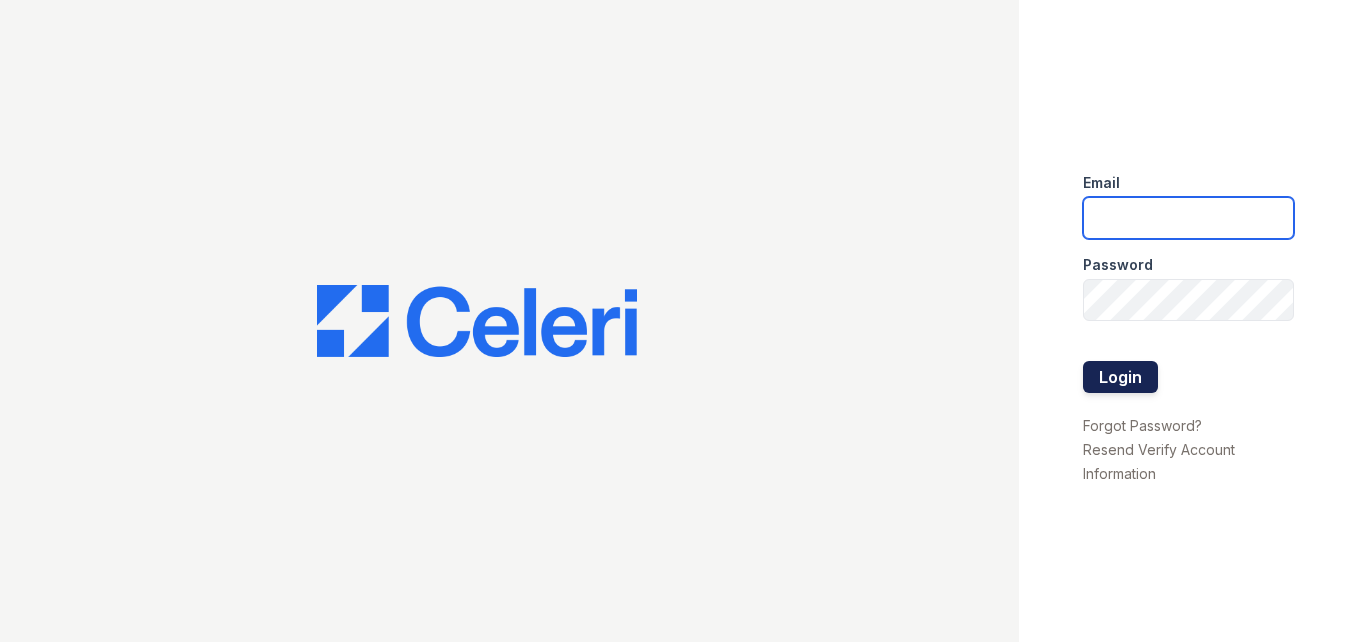 type on "shanta@bgmgnt.com" 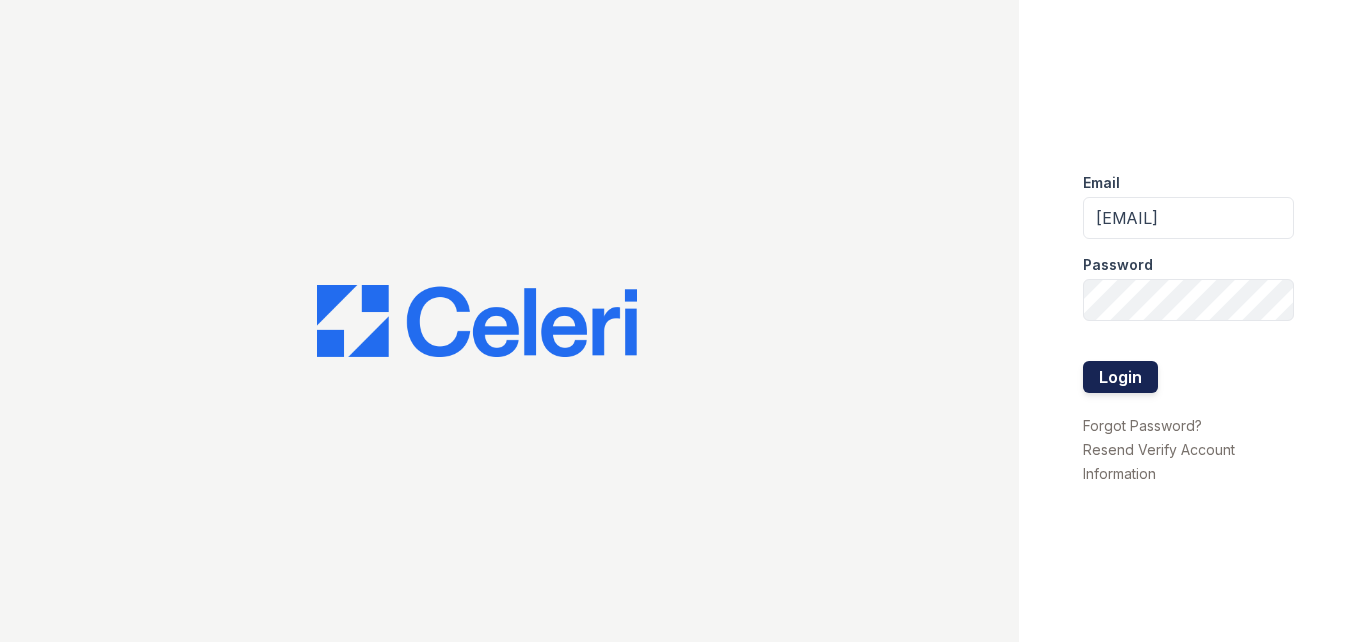 click on "Login" at bounding box center (1120, 377) 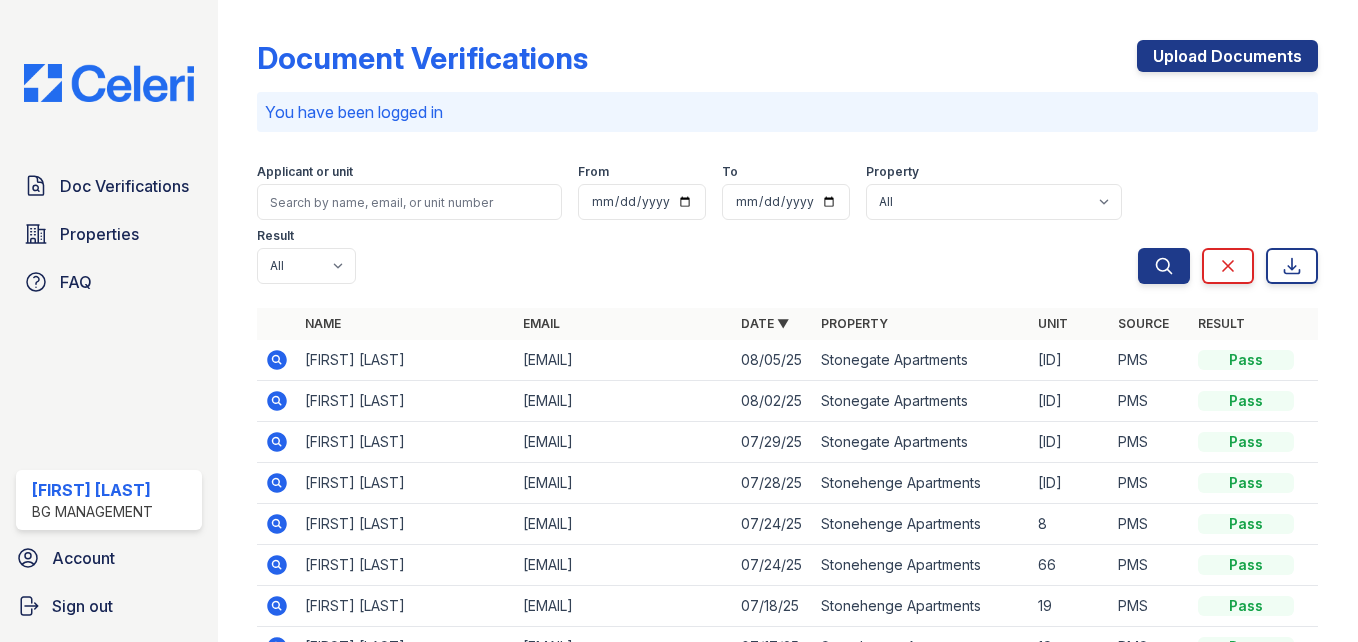 scroll, scrollTop: 0, scrollLeft: 0, axis: both 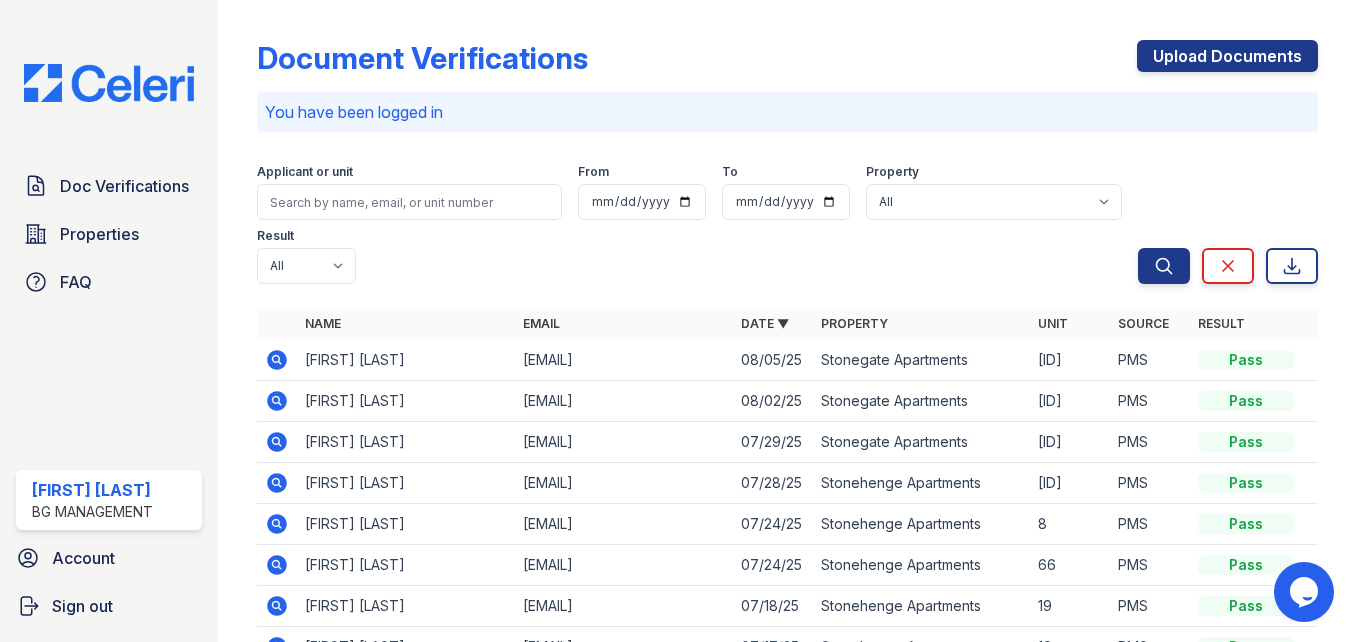 click 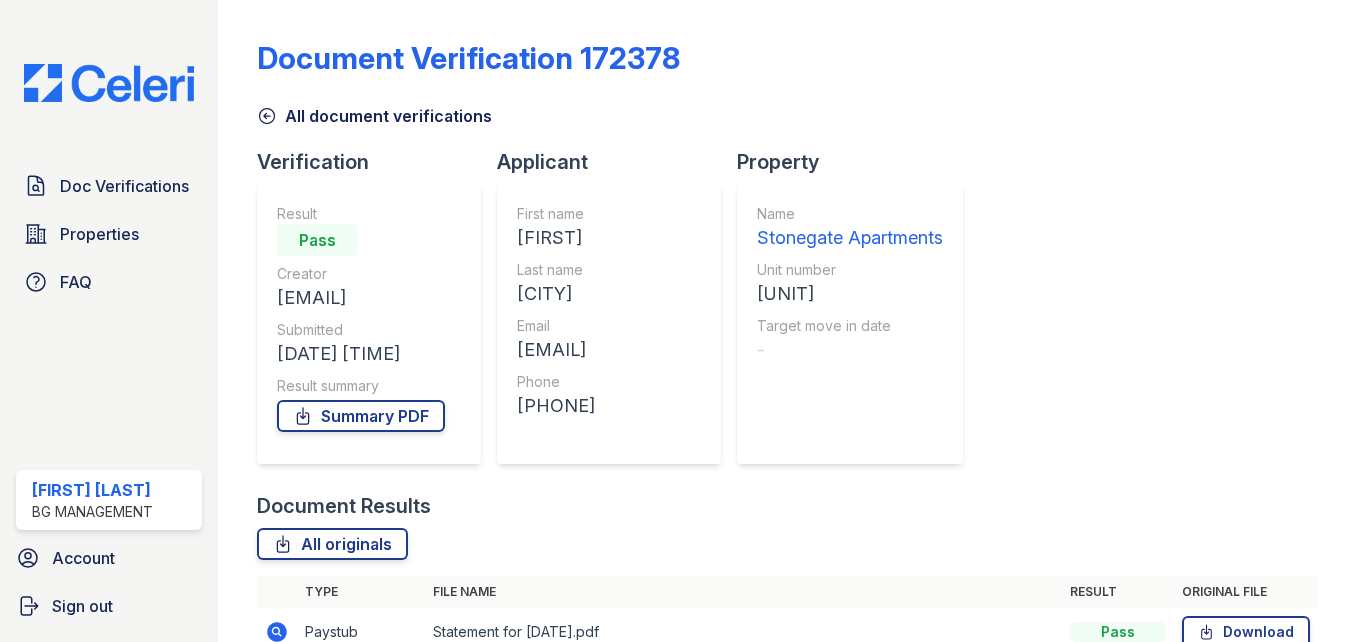 scroll, scrollTop: 0, scrollLeft: 0, axis: both 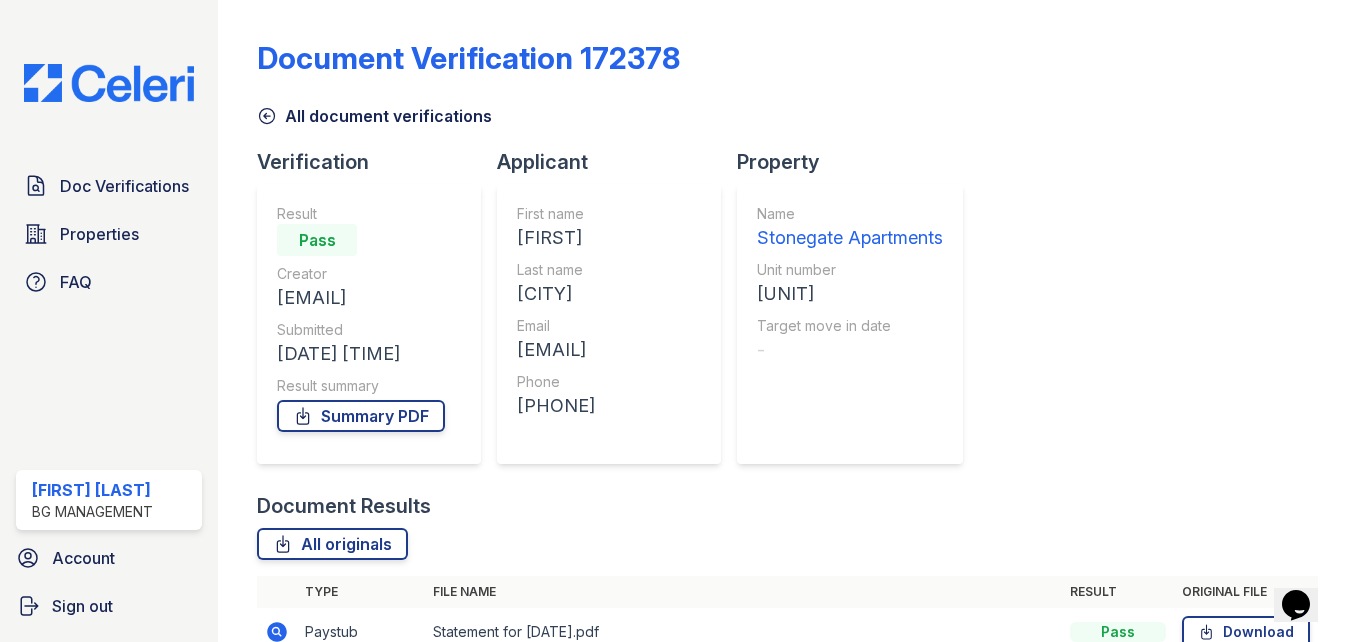 click on "Document Verification [NUMBER]
All document verifications
Verification
Result
Pass
Creator
[EMAIL]
Submitted
[DATE] [TIME]
Result summary
Summary PDF
Applicant
First name
[FIRST]
Last name
[LAST]
Email
[EMAIL]
Phone
[PHONE]
Property
Name
Stonegate Apartments
Unit number
[UNIT]
Target move in date
-
Document Results
All originals
Type
File name
Result
Original file
Paystub
Pass" at bounding box center [787, 538] 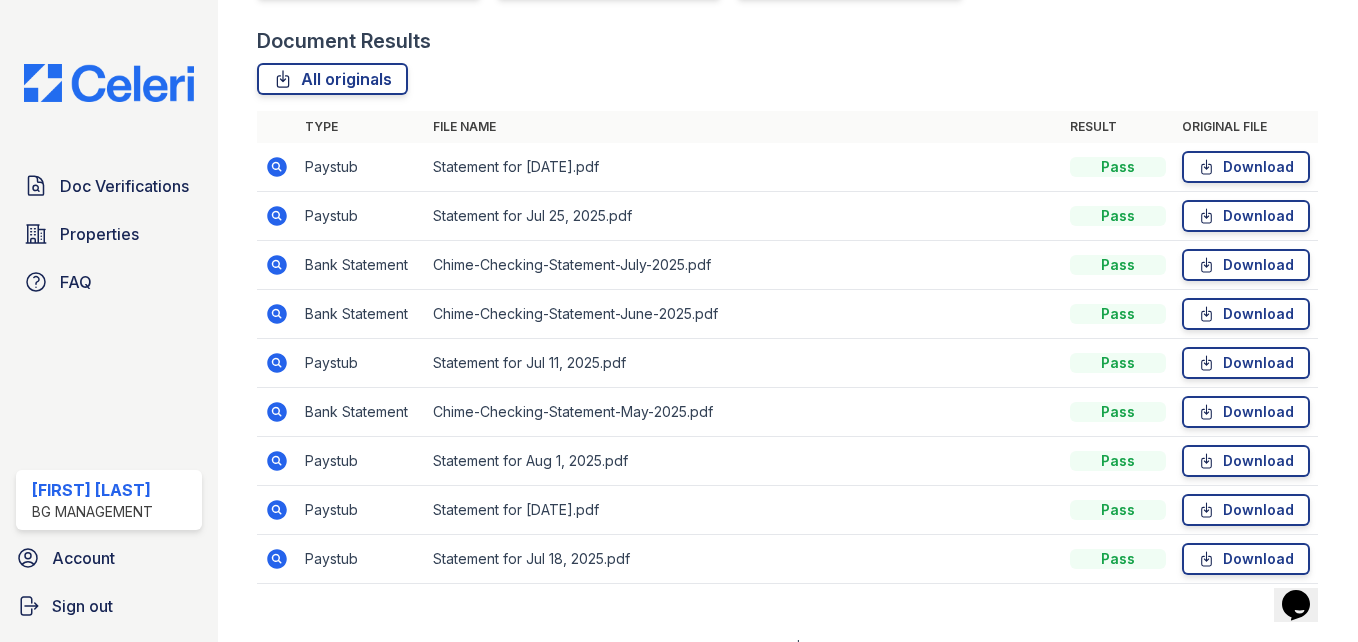 scroll, scrollTop: 480, scrollLeft: 0, axis: vertical 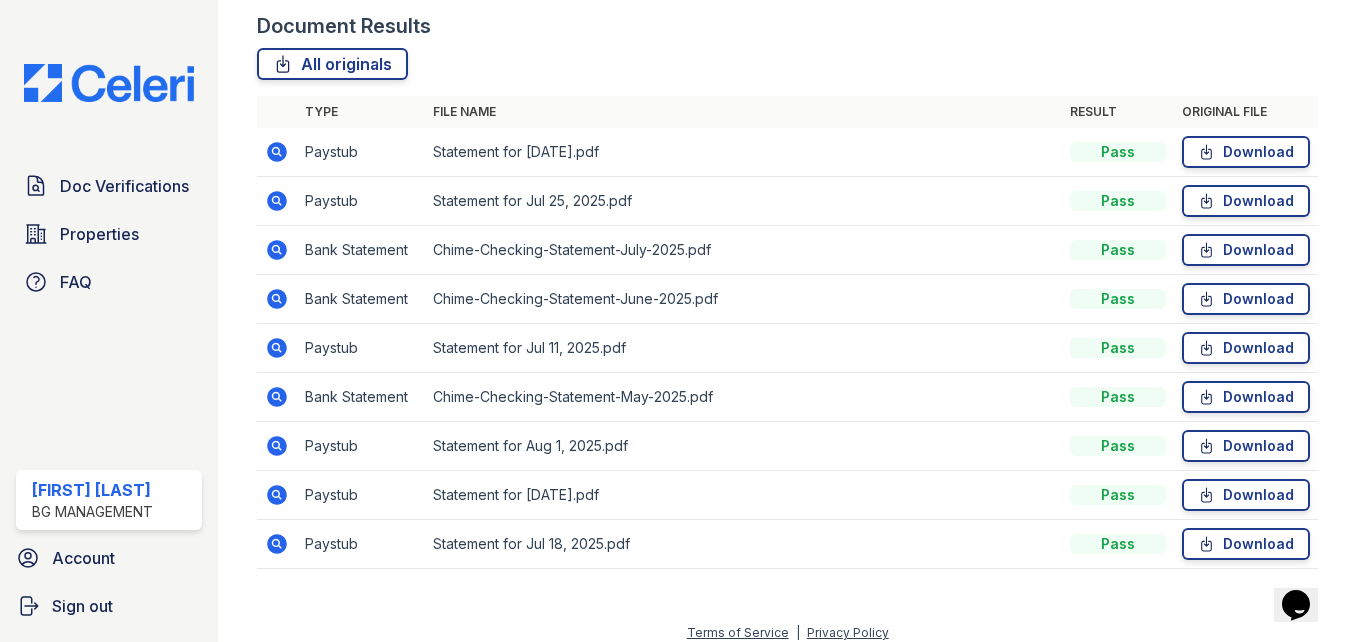 click 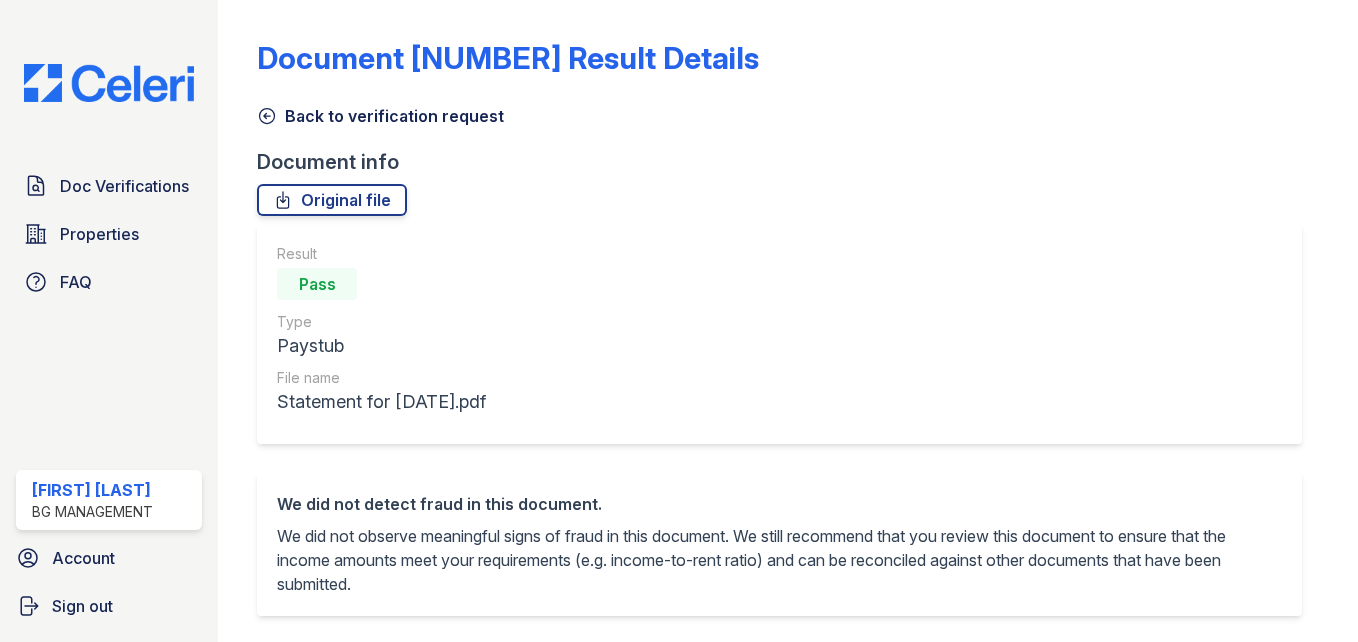 scroll, scrollTop: 0, scrollLeft: 0, axis: both 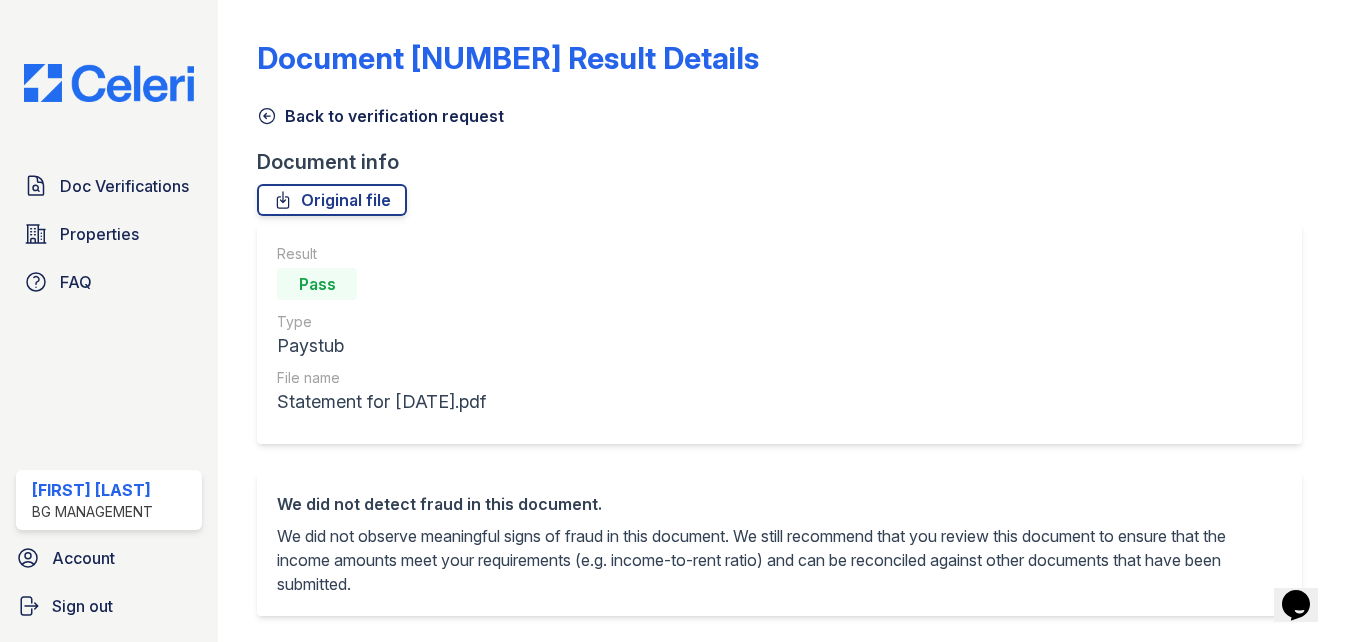 click on "Document info" at bounding box center (787, 162) 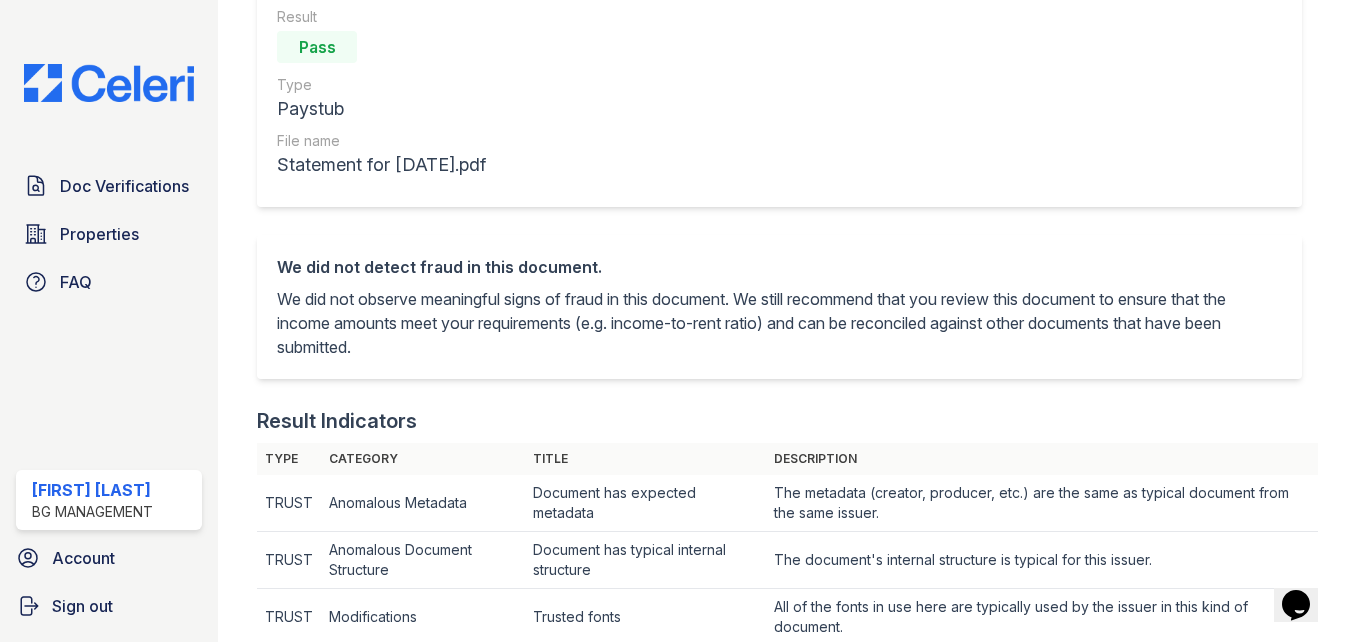 scroll, scrollTop: 80, scrollLeft: 0, axis: vertical 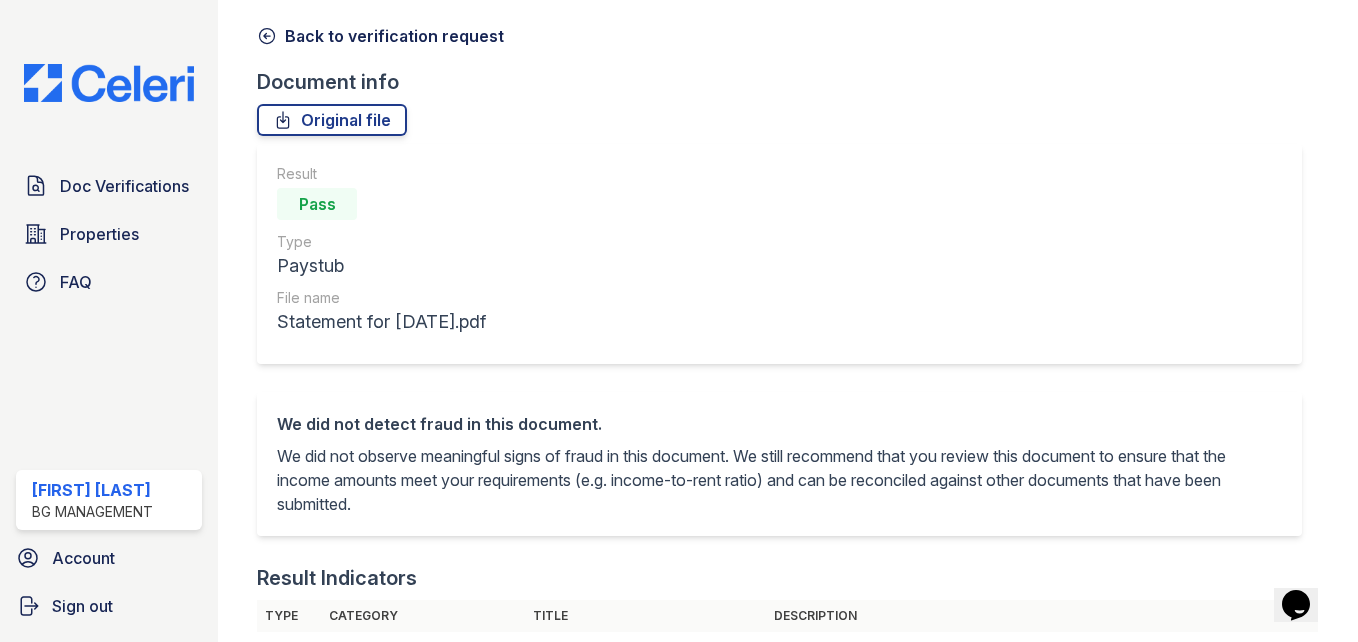click 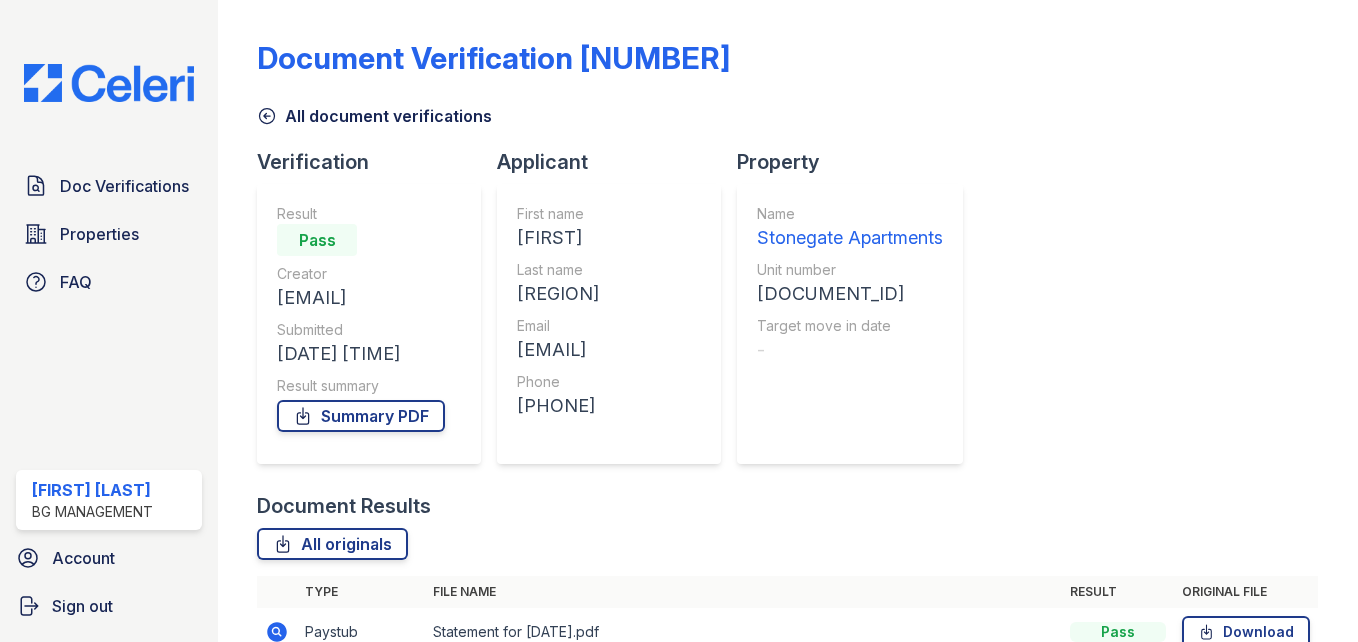 click at bounding box center [254, 538] 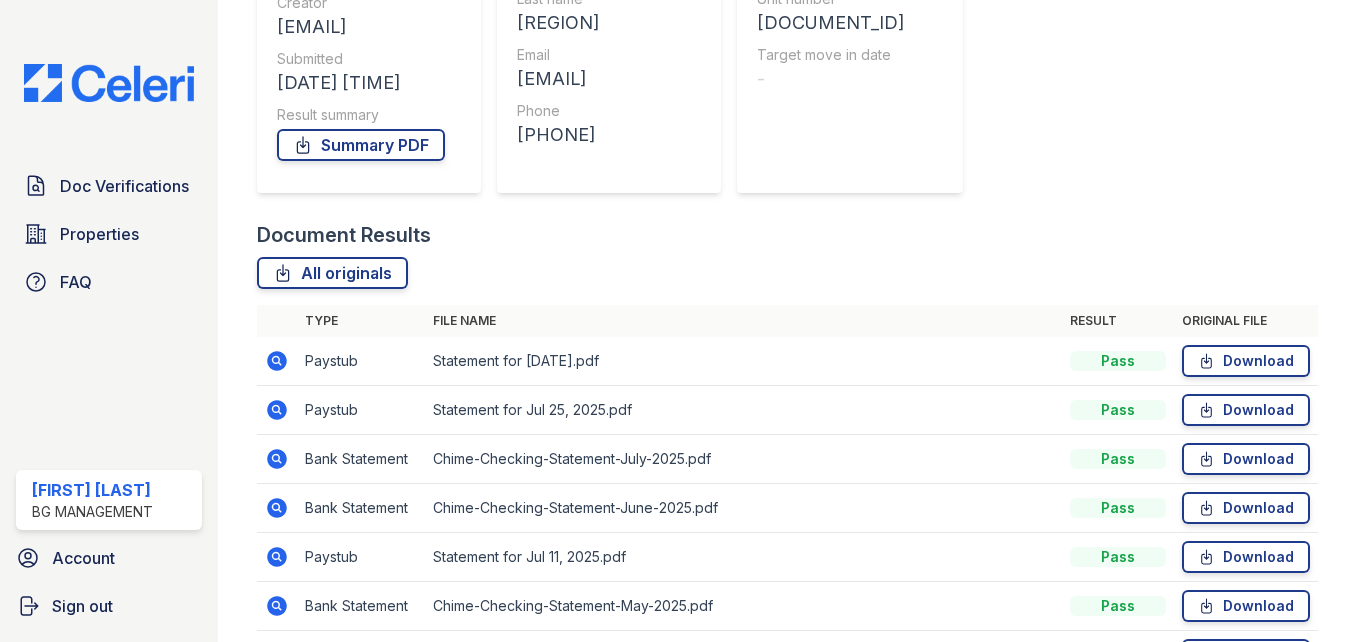scroll, scrollTop: 495, scrollLeft: 0, axis: vertical 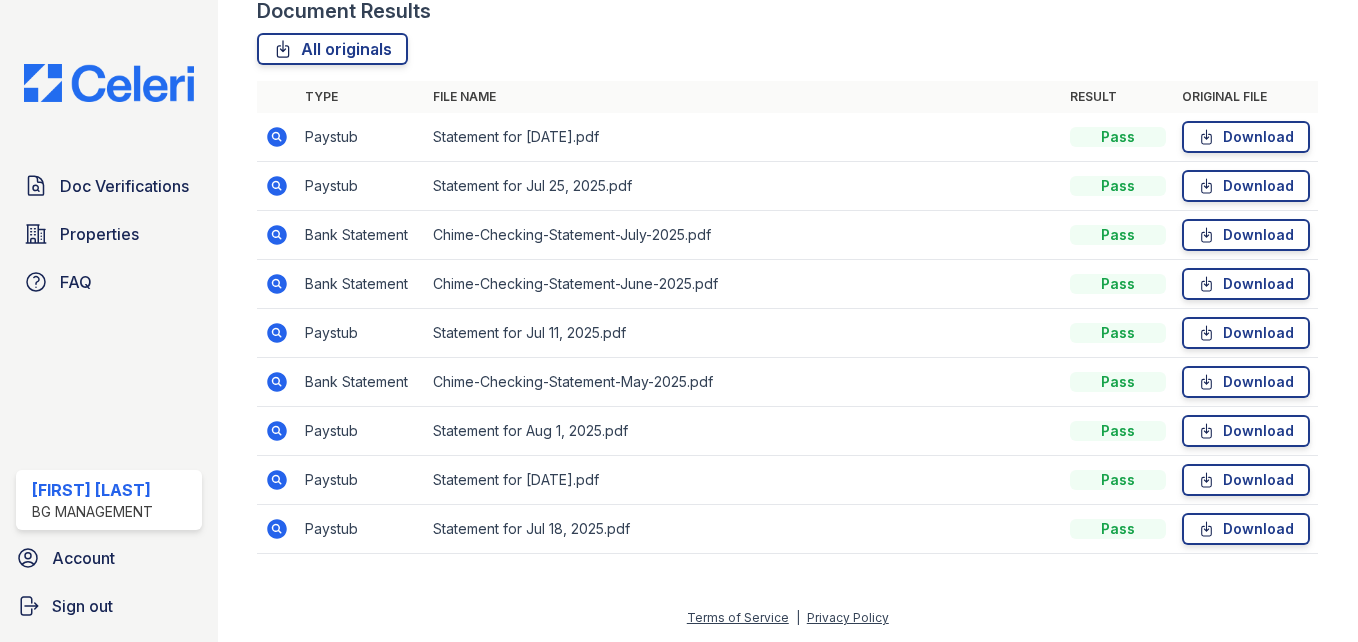 click 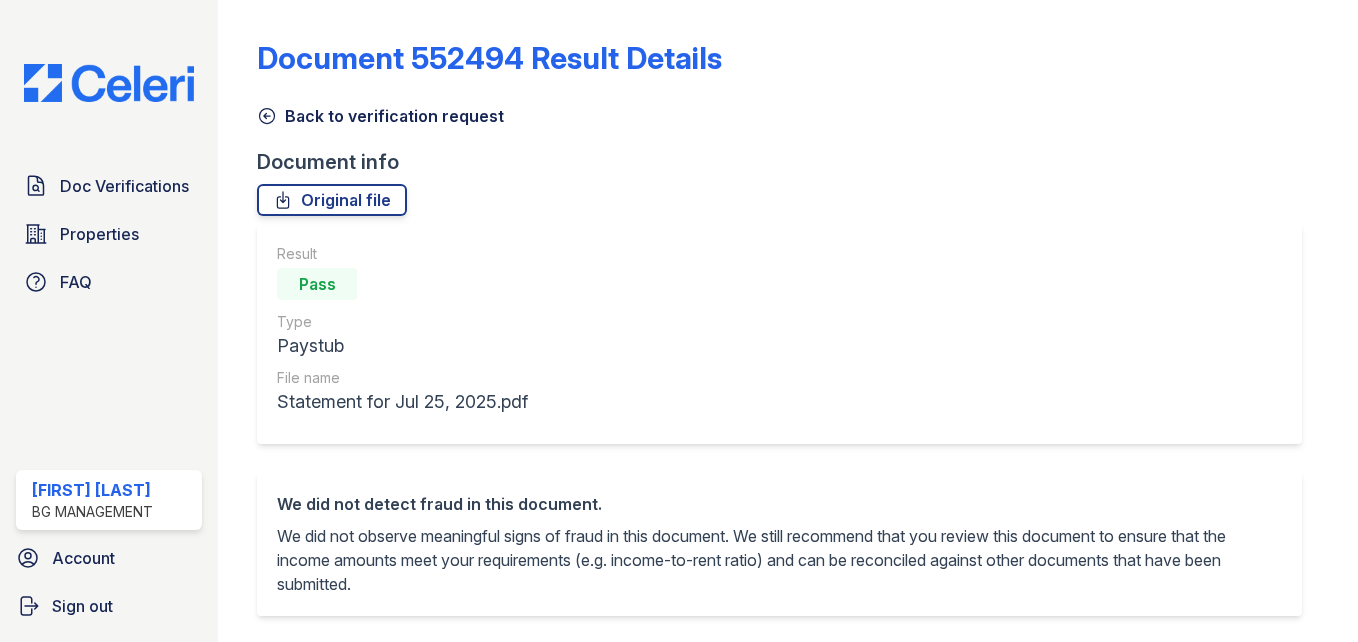 scroll, scrollTop: 0, scrollLeft: 0, axis: both 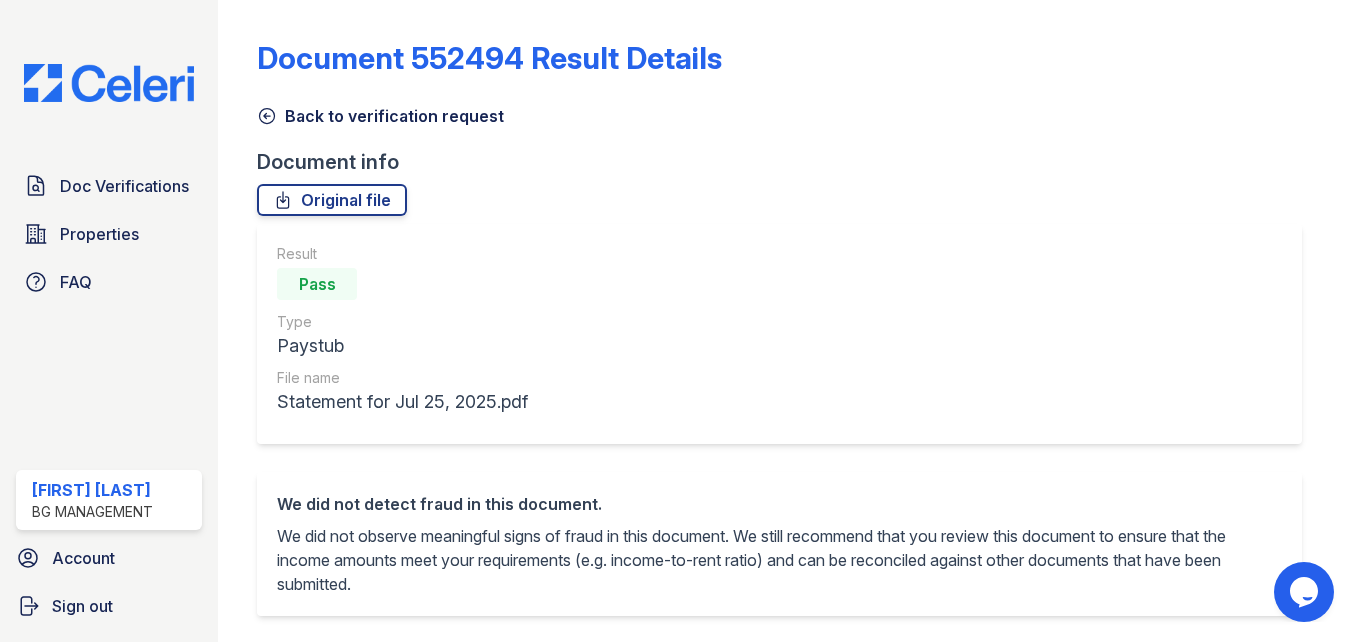 click on "Original file" at bounding box center (787, 200) 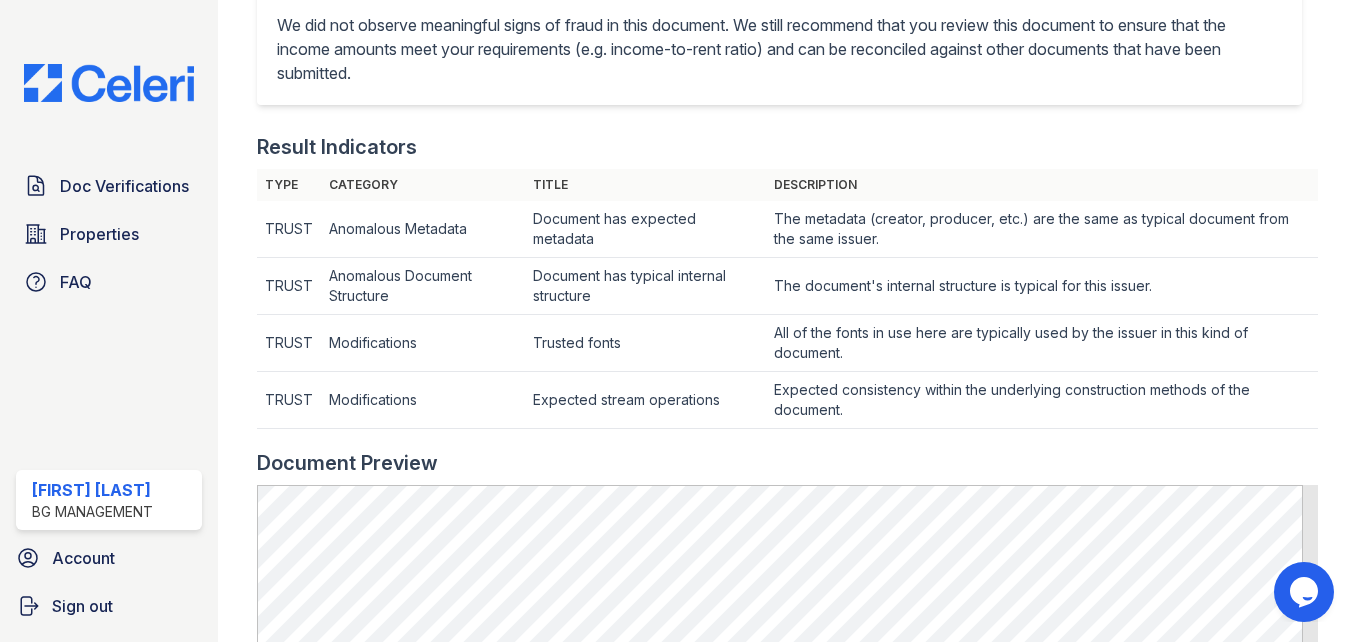 scroll, scrollTop: 464, scrollLeft: 0, axis: vertical 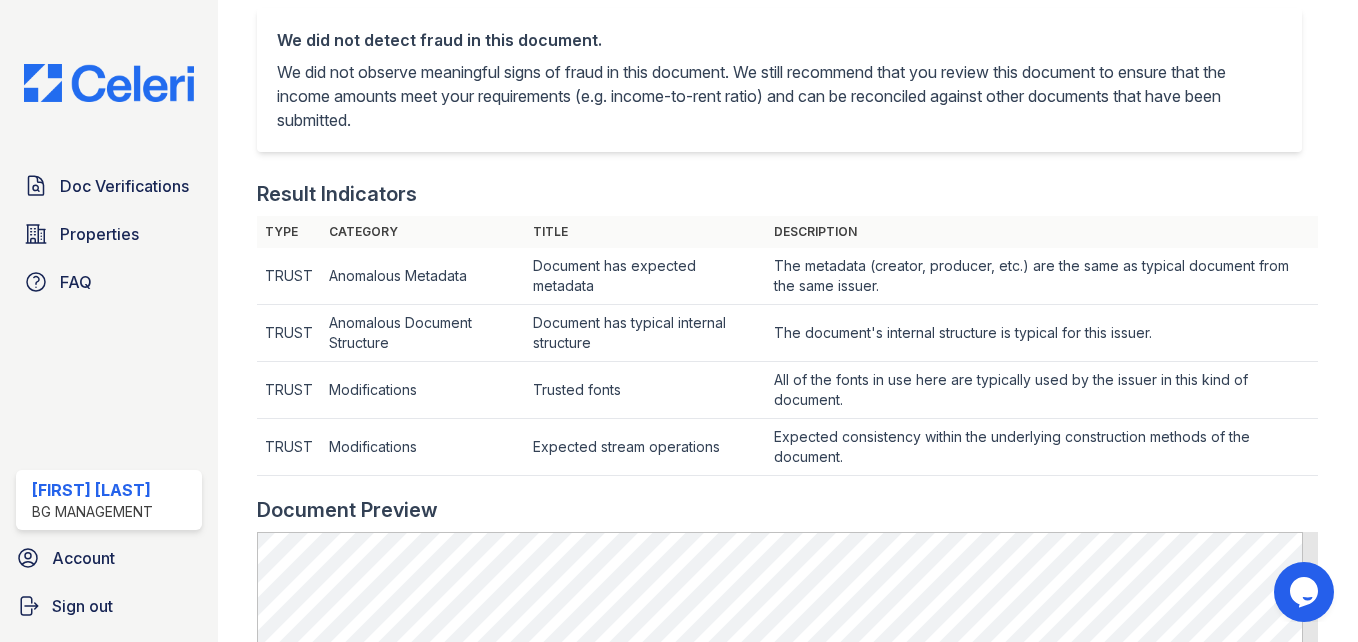 click on "Document 552494 Result Details
Back to verification request
Document info
Original file
Result
Pass
Type
Paystub
File name
Statement for Jul 25, 2025.pdf
We did not detect fraud in this document.
We did not observe meaningful signs of fraud in this document. We still recommend that you review this document to ensure that the income amounts meet your requirements (e.g. income-to-rent ratio) and can be reconciled against other documents that have been submitted.
Result Indicators
Type
Category
Title
Description
TRUST
Anomalous Metadata
Document has expected metadata
The metadata (creator, producer, etc.) are the same as typical document from the same issuer.
TRUST
TRUST" at bounding box center [788, -143] 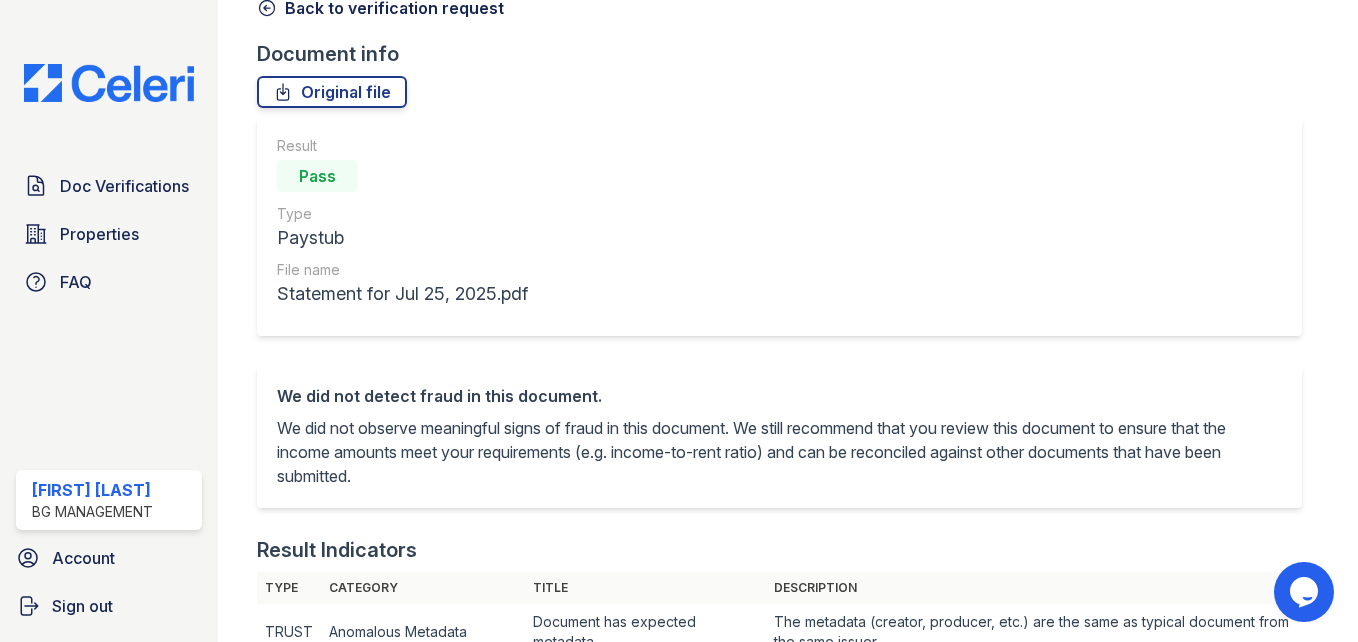 scroll, scrollTop: 104, scrollLeft: 0, axis: vertical 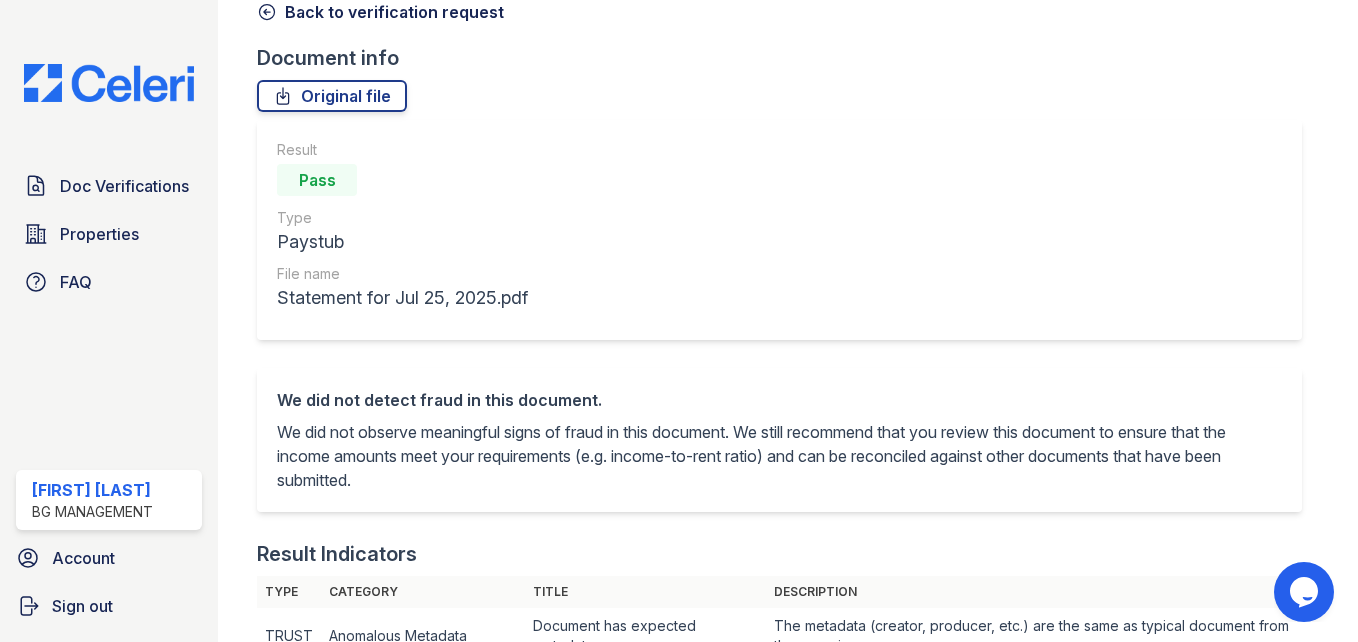click 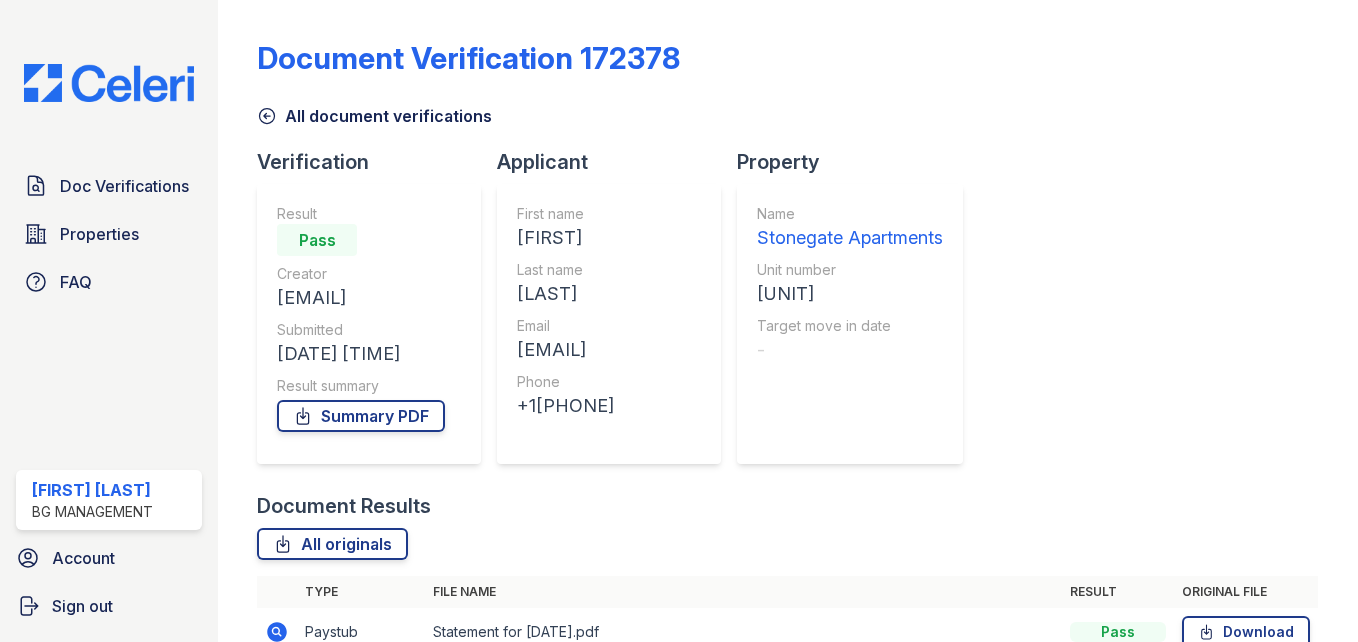 click on "Document Verification 172378
All document verifications
Verification
Result
Pass
Creator
dezireeshanice@gmail.com
Submitted
08/05/25 04:58:26 AM
Result summary
Summary PDF
Applicant
First name
Deziree
Last name
Highland
Email
dezireeshanice@gmail.com
Phone
+14783427644
Property
Name
Stonegate Apartments
Unit number
Ms-110
Target move in date
-
Document Results
All originals
Type
File name
Result
Original file
Paystub" at bounding box center (788, 321) 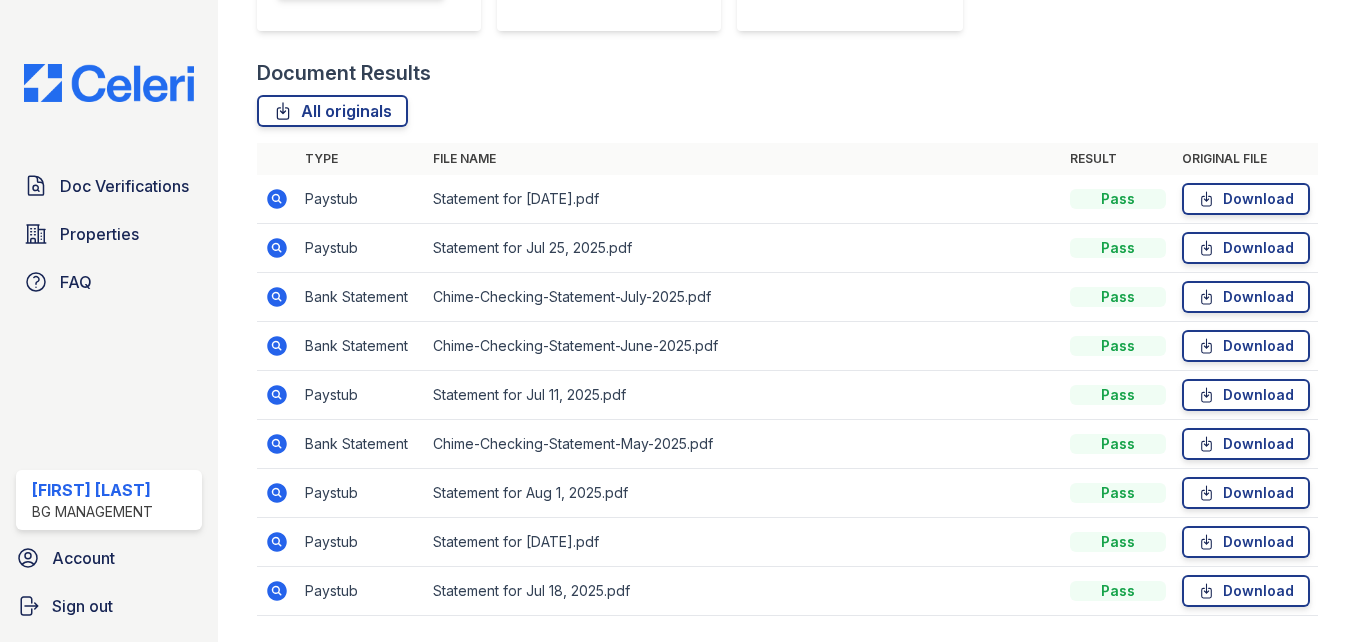 scroll, scrollTop: 495, scrollLeft: 0, axis: vertical 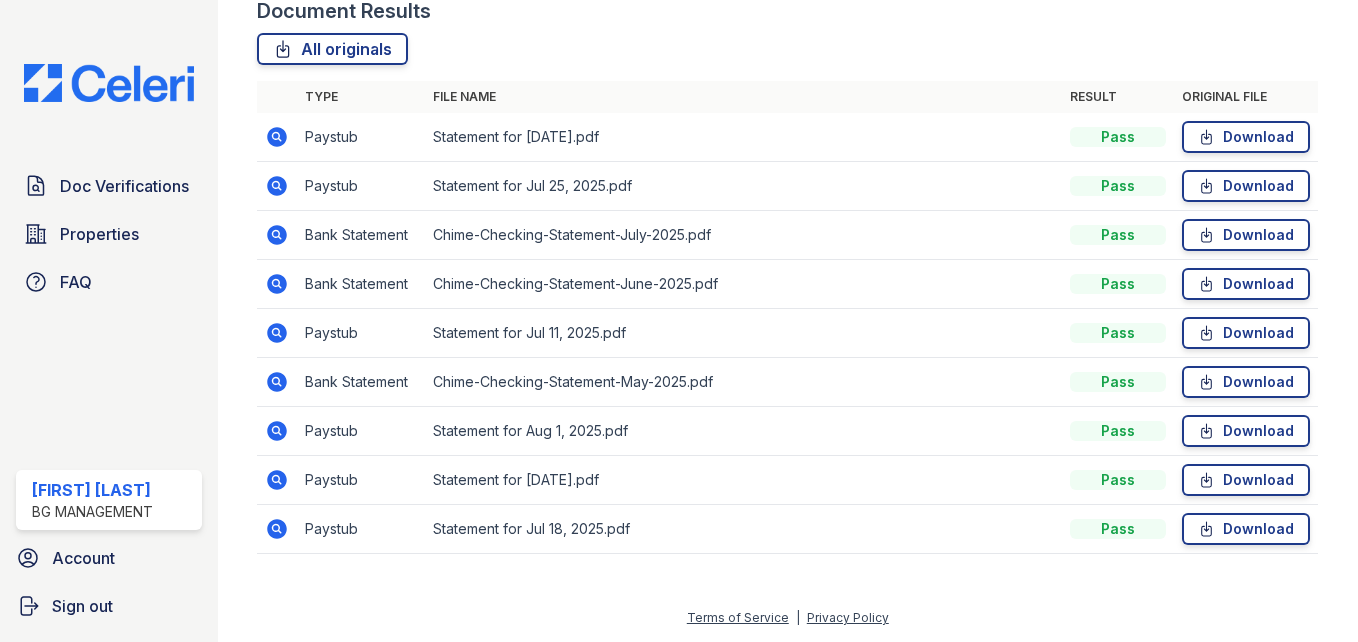 click 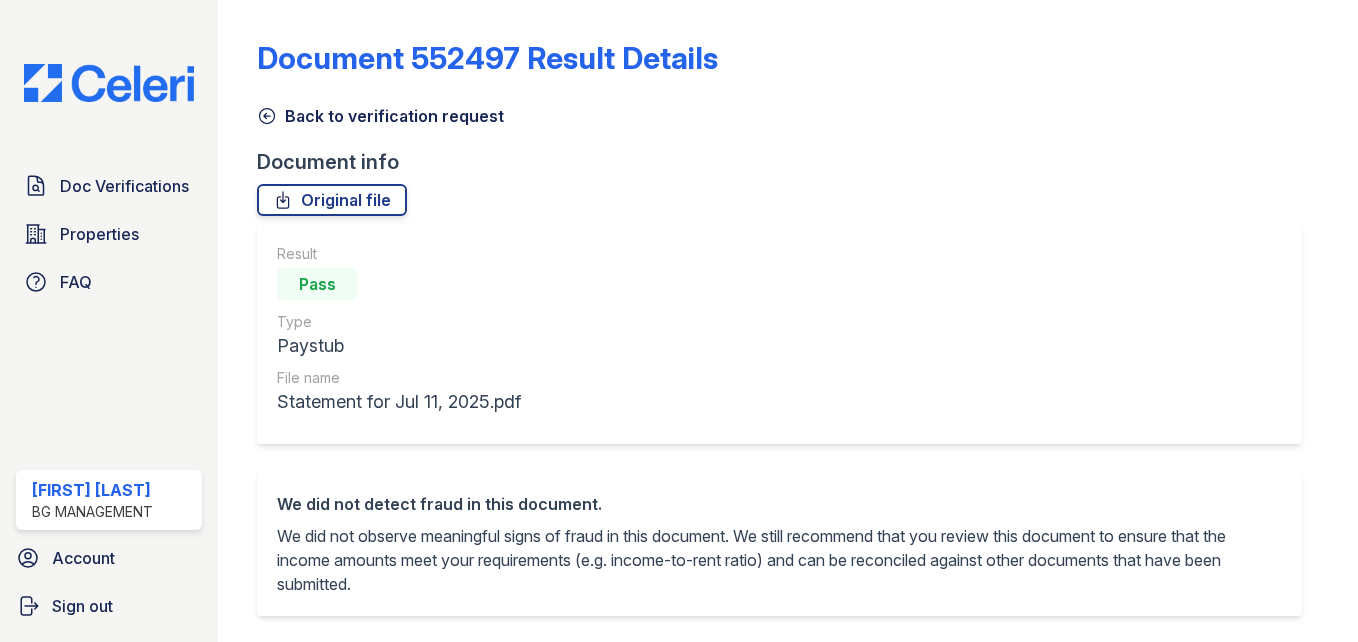 scroll, scrollTop: 0, scrollLeft: 0, axis: both 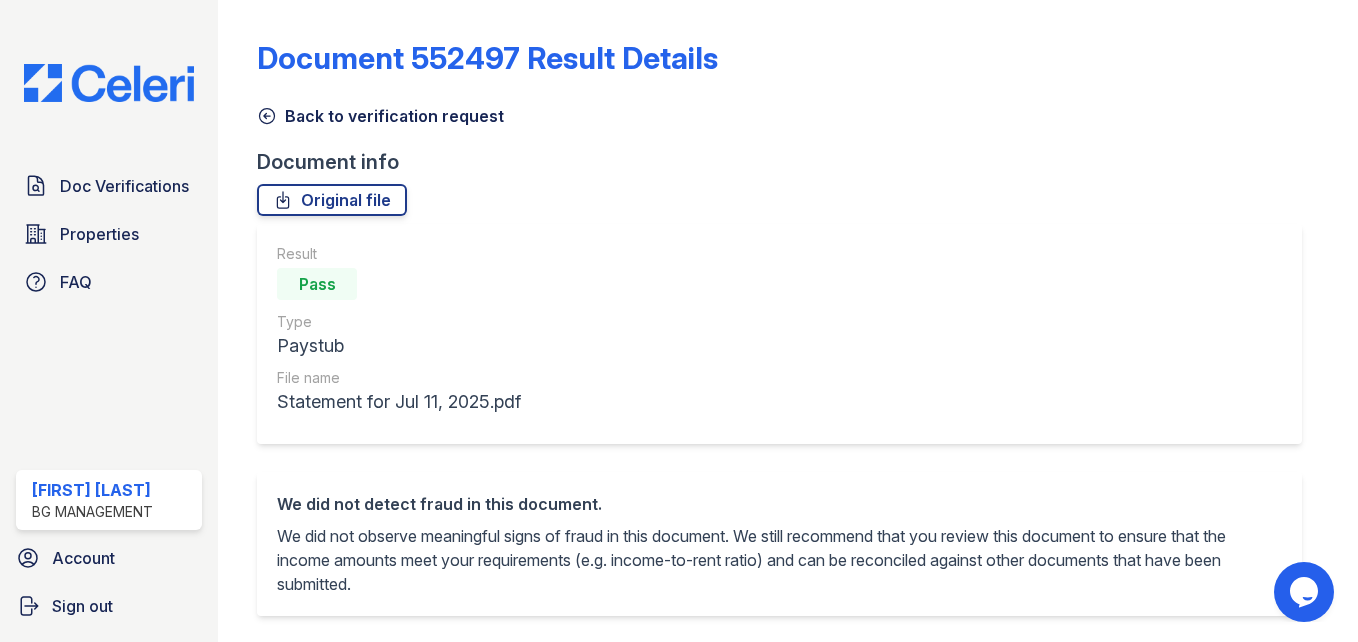 click on "Result
Pass
Type
Paystub
File name
Statement for Jul 11, 2025.pdf" at bounding box center (779, 334) 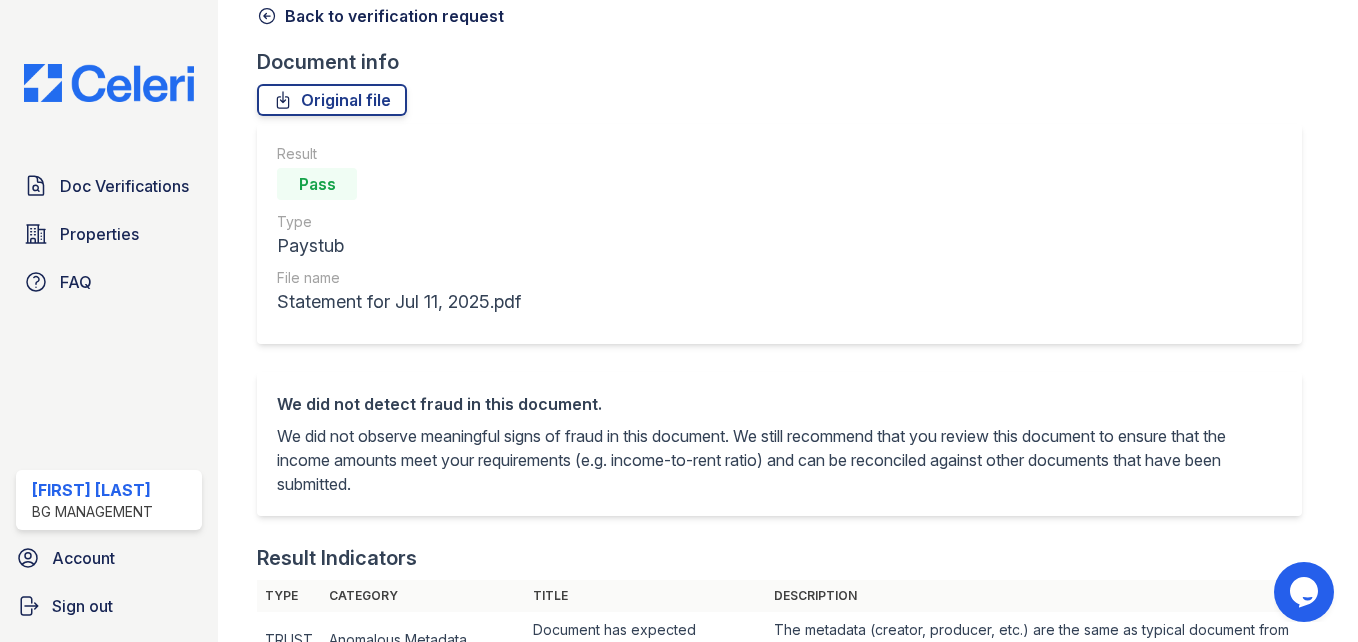 scroll, scrollTop: 0, scrollLeft: 0, axis: both 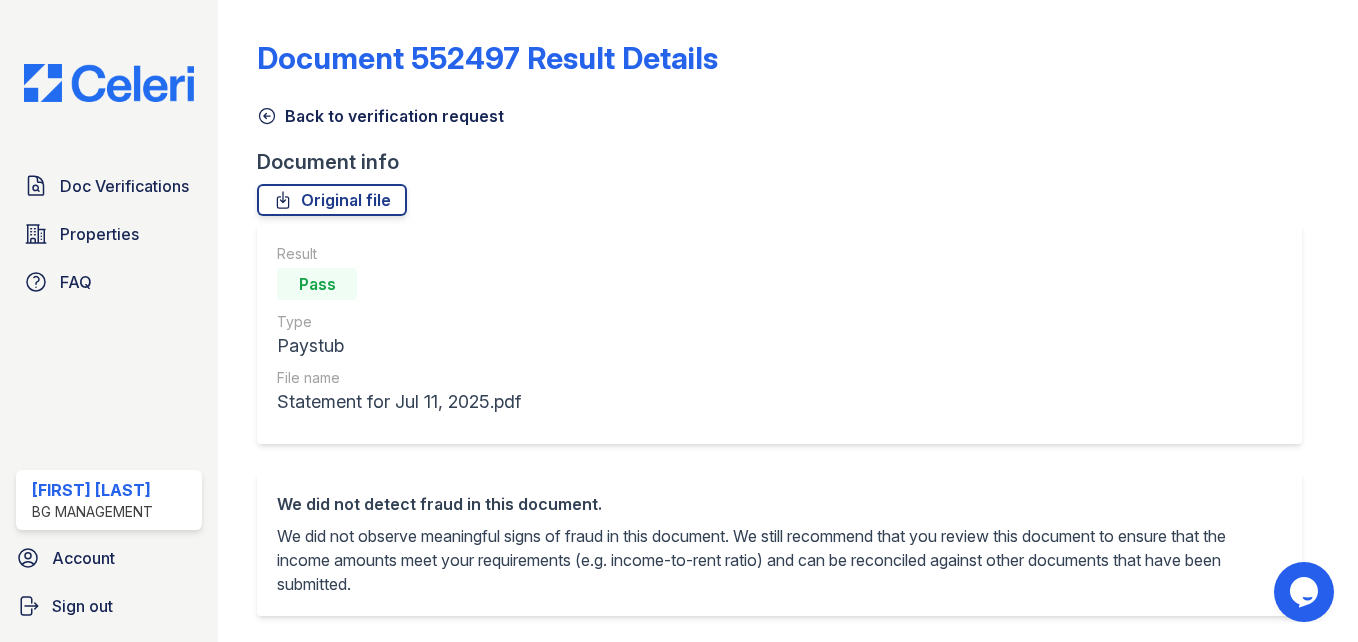 click 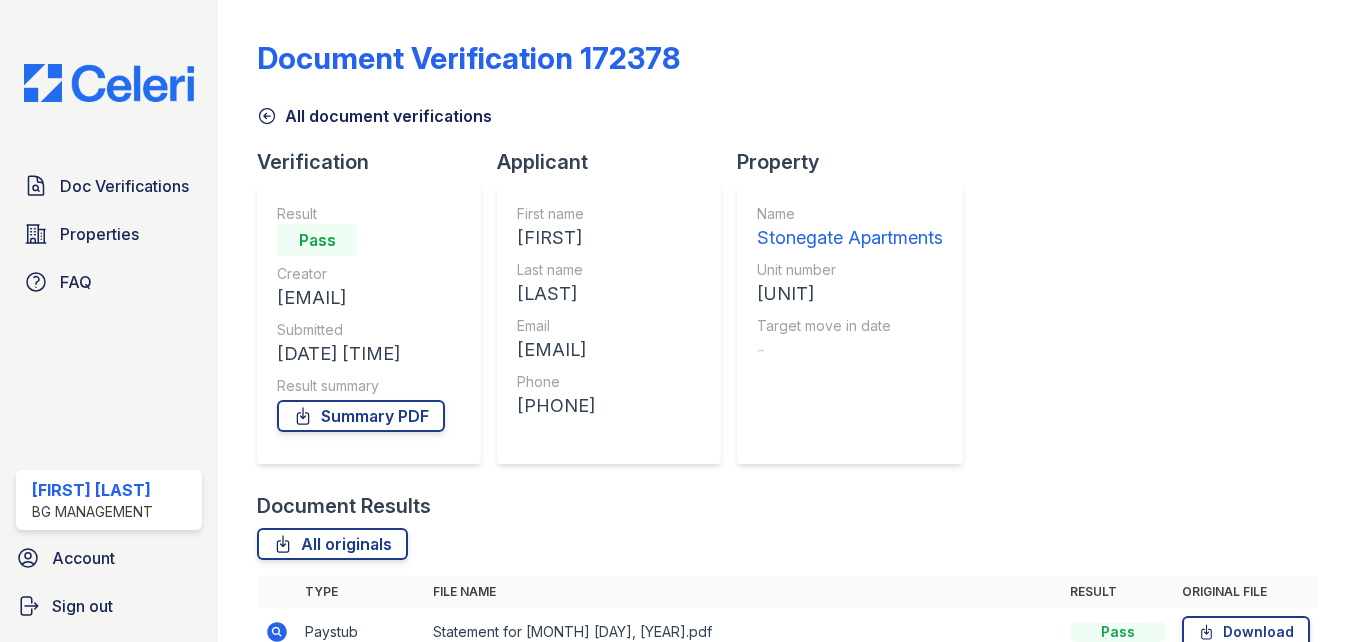 click on "Document Verification 172378
All document verifications
Verification
Result
Pass
Creator
dezireeshanice@gmail.com
Submitted
08/05/25 04:58:26 AM
Result summary
Summary PDF
Applicant
First name
Deziree
Last name
Highland
Email
dezireeshanice@gmail.com
Phone
+14783427644
Property
Name
Stonegate Apartments
Unit number
Ms-110
Target move in date
-
Document Results
All originals
Type
File name
Result
Original file
Paystub" at bounding box center [788, 321] 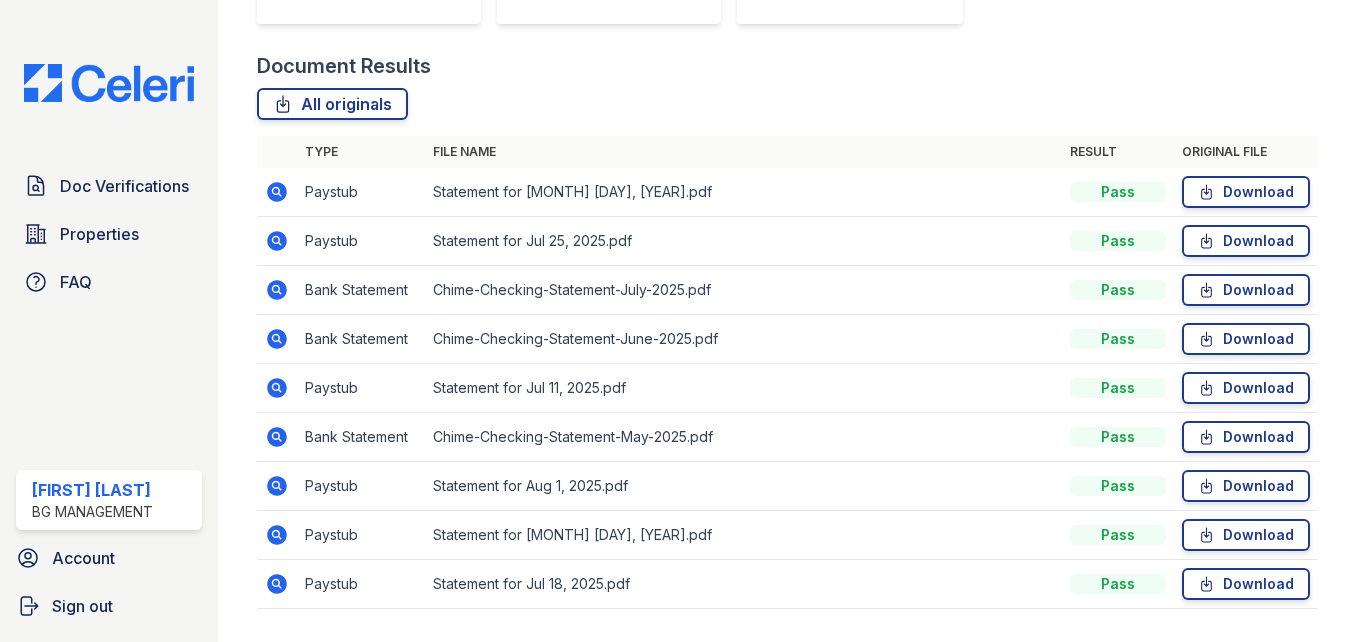 scroll, scrollTop: 480, scrollLeft: 0, axis: vertical 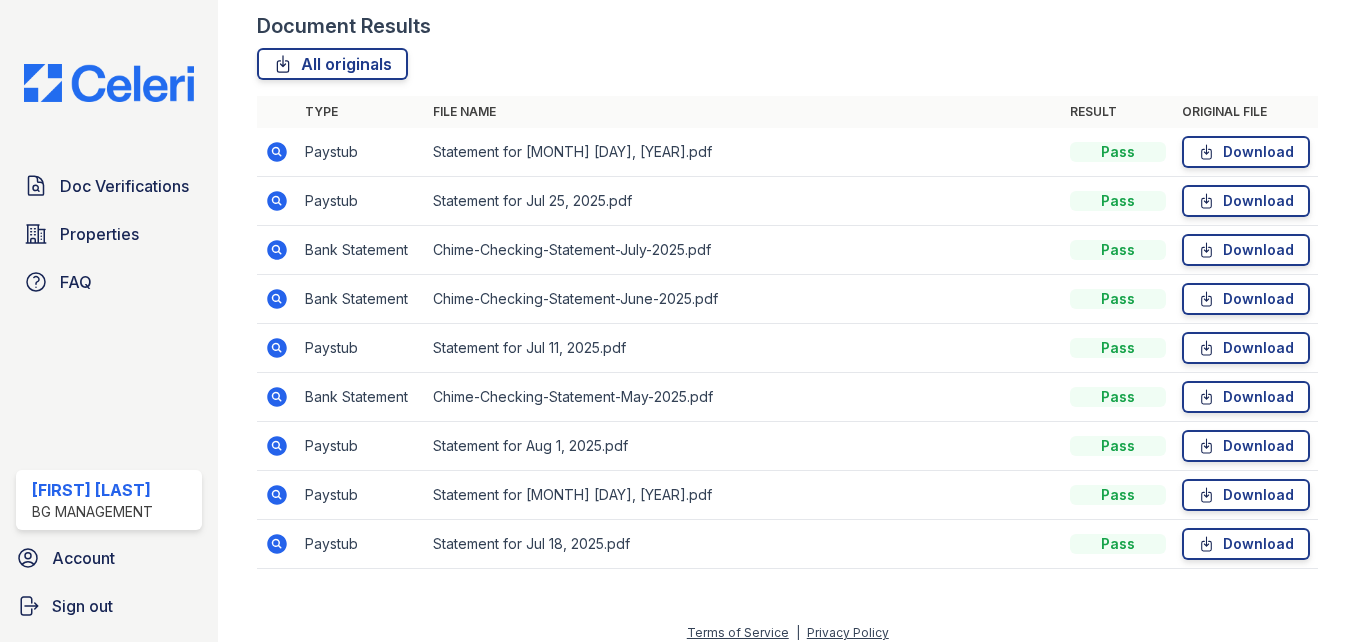 click 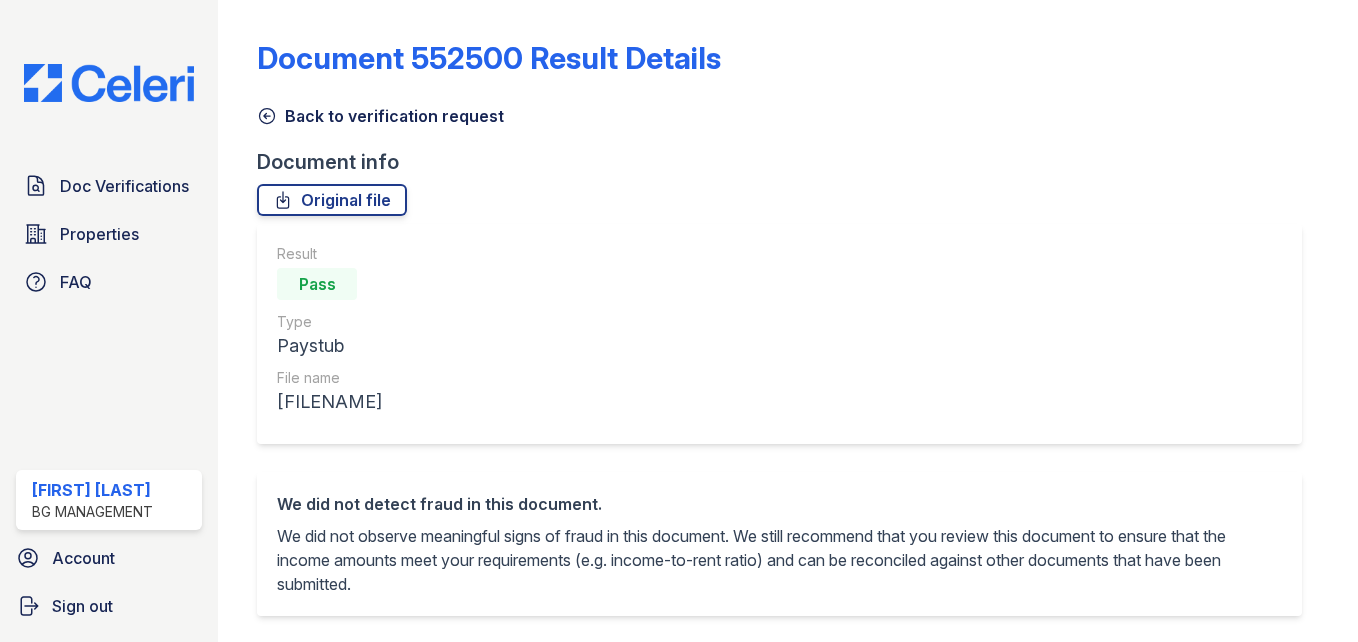 scroll, scrollTop: 0, scrollLeft: 0, axis: both 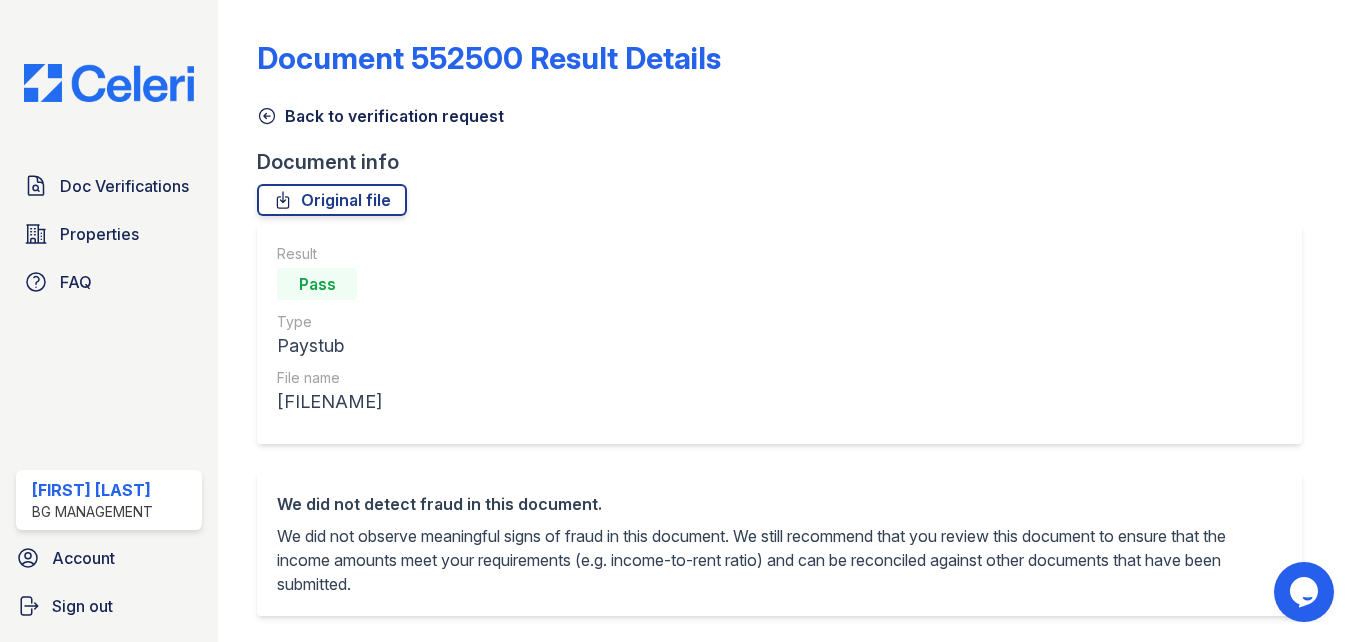 click on "[FILENAME]" at bounding box center [779, 334] 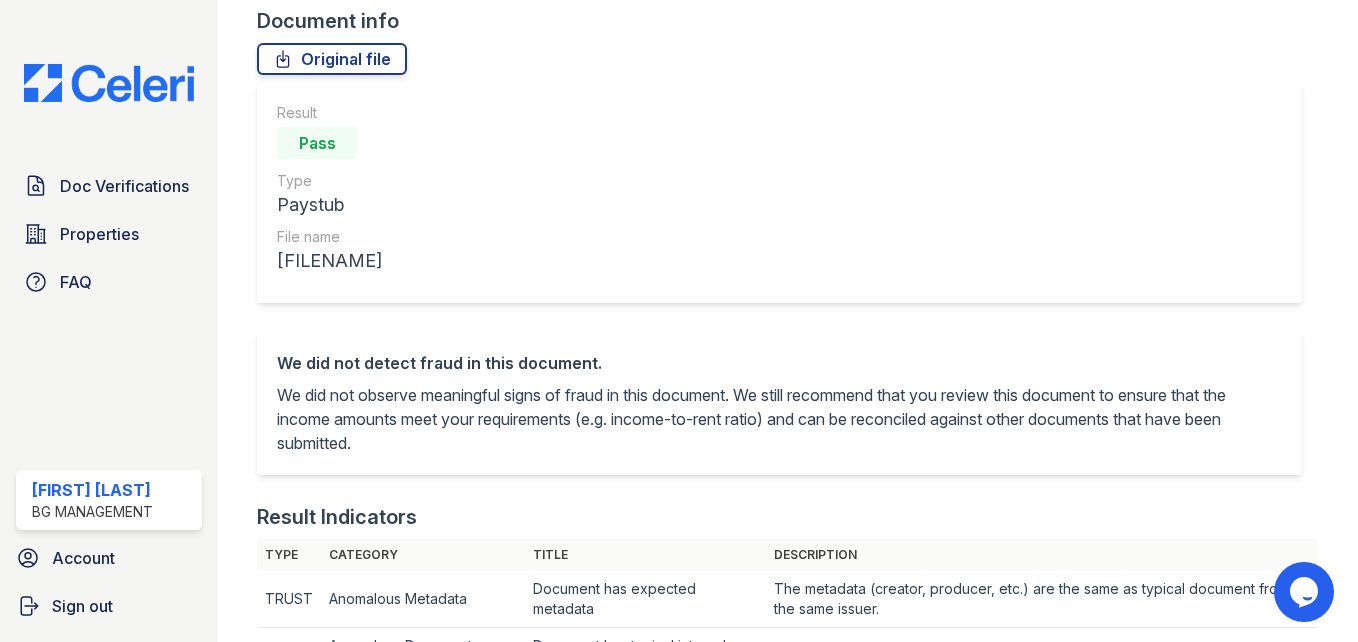 scroll, scrollTop: 0, scrollLeft: 0, axis: both 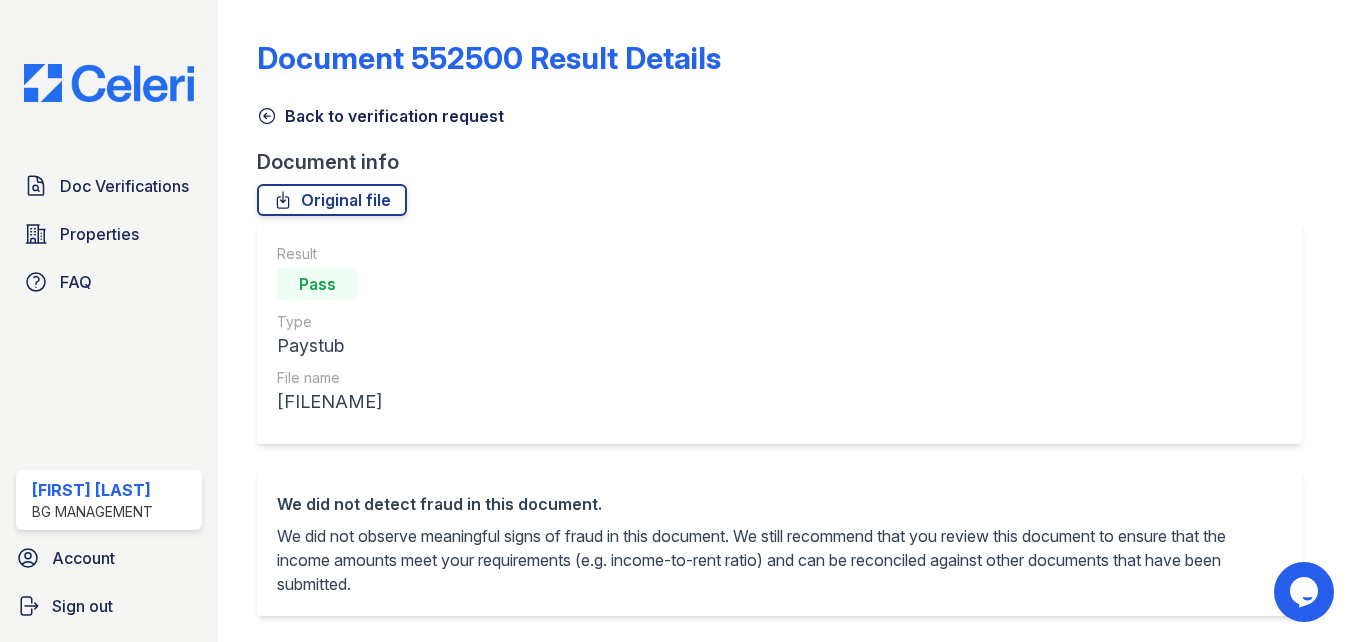 click 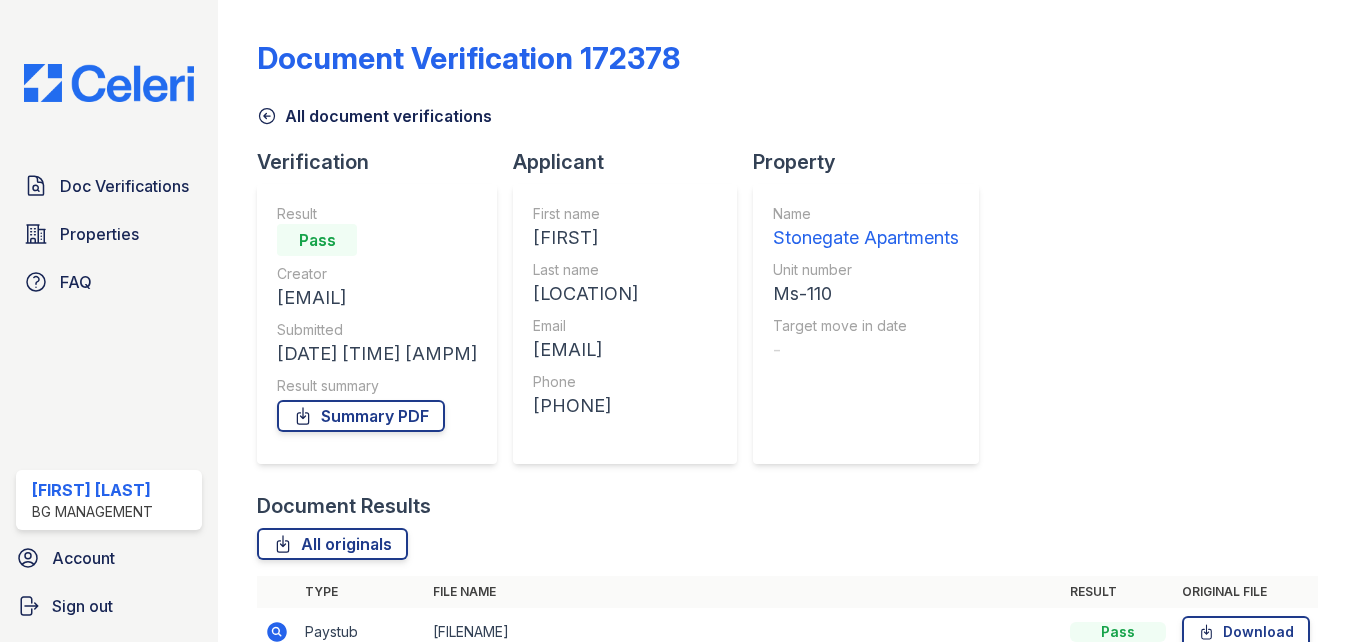 click on "All document verifications" at bounding box center [787, 110] 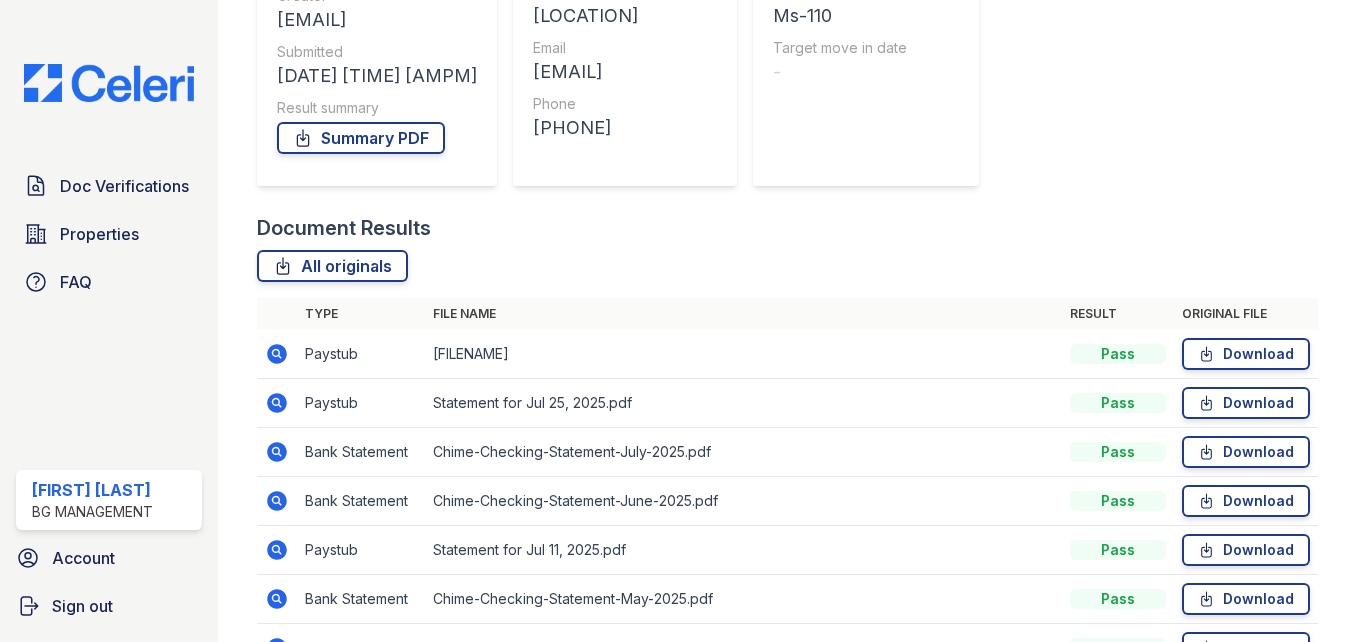 scroll, scrollTop: 495, scrollLeft: 0, axis: vertical 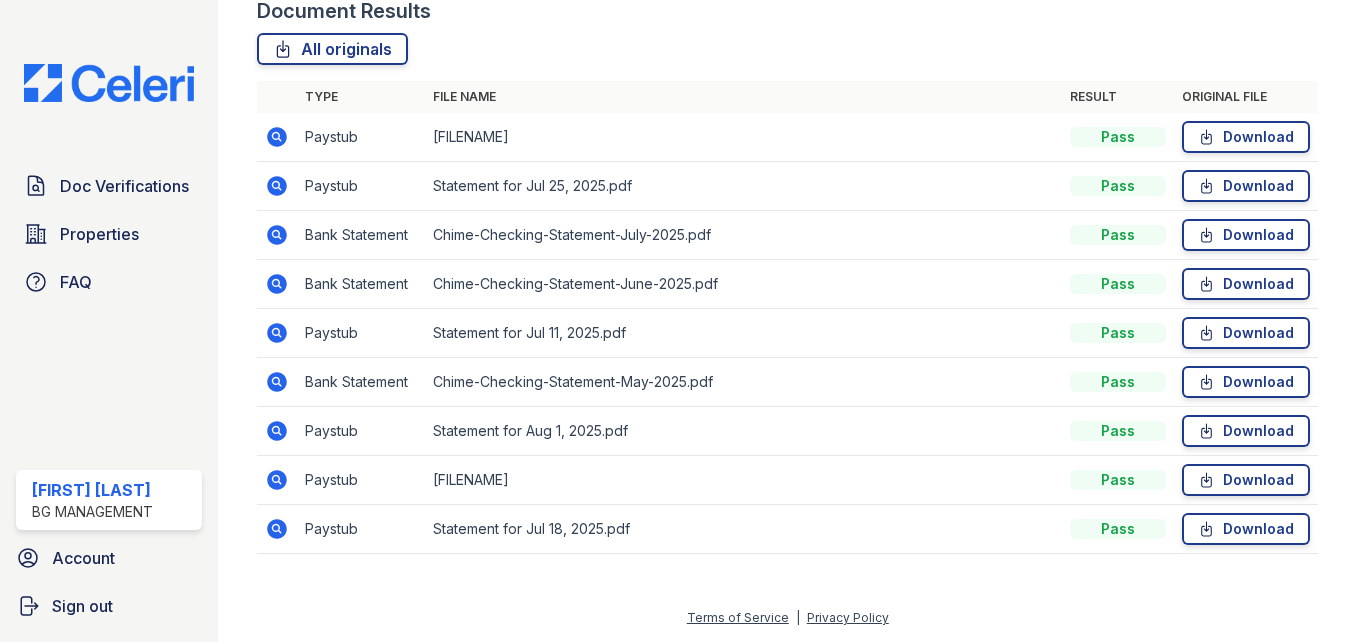 click 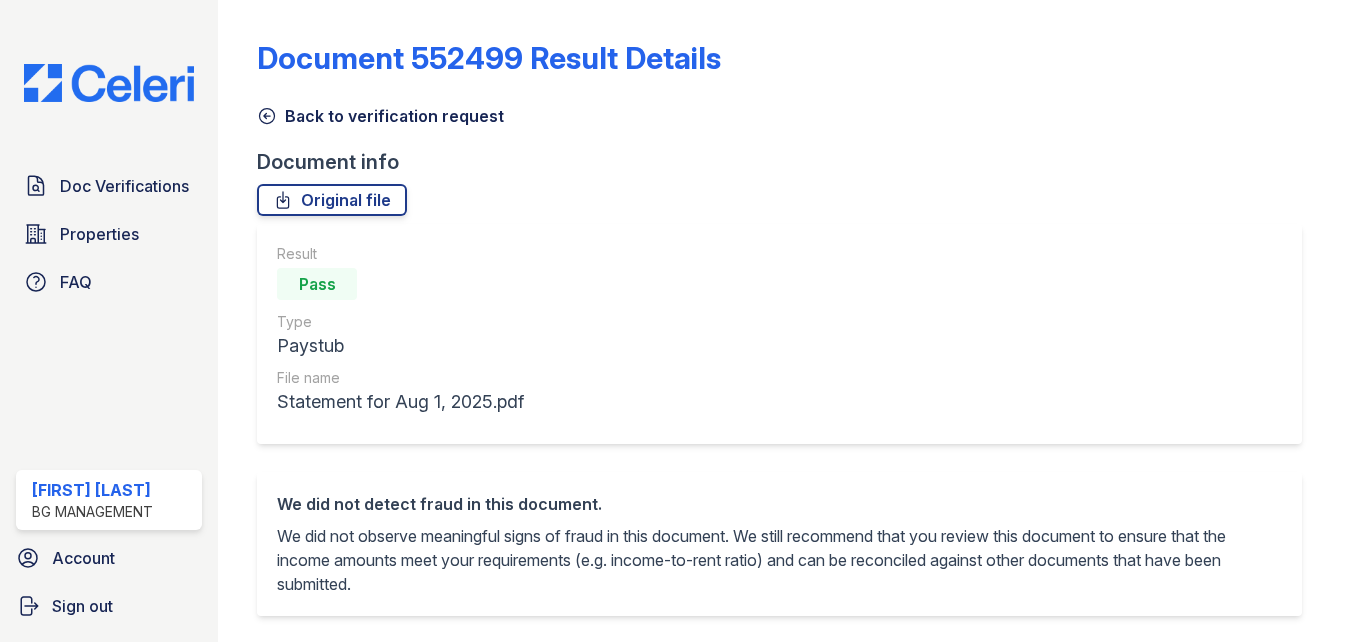 scroll, scrollTop: 0, scrollLeft: 0, axis: both 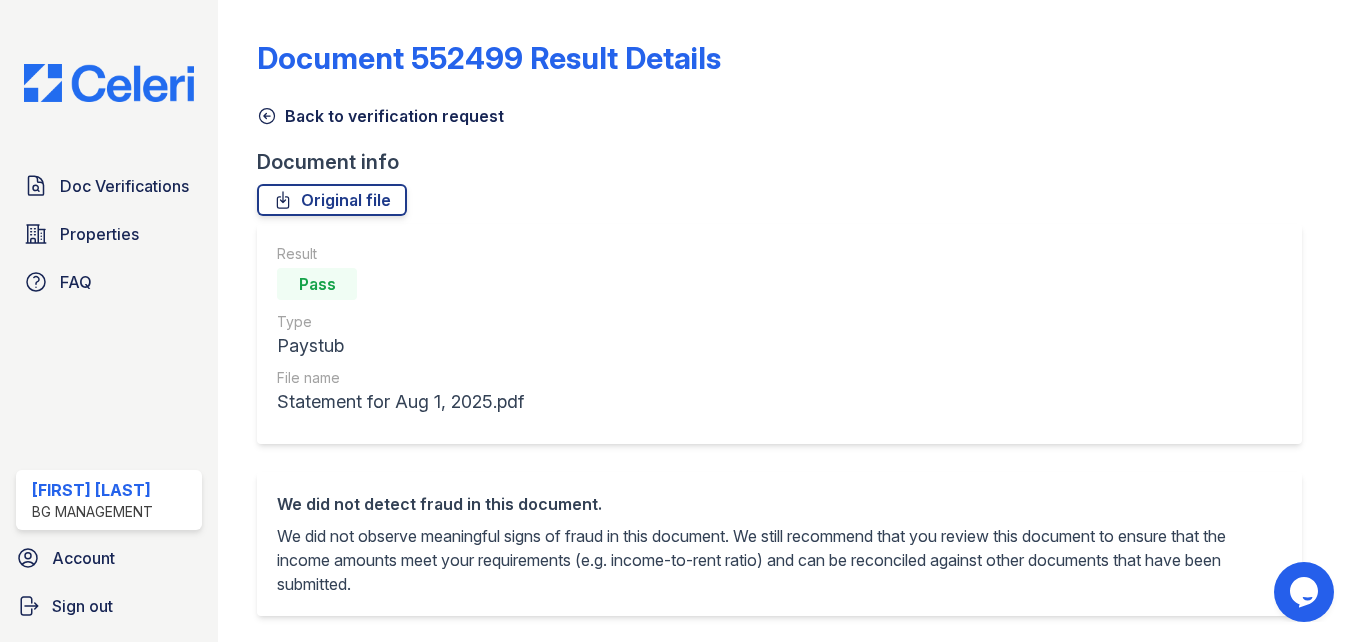 click on "Result
Pass
Type
Paystub
File name
Statement for [DATE].pdf" at bounding box center [779, 334] 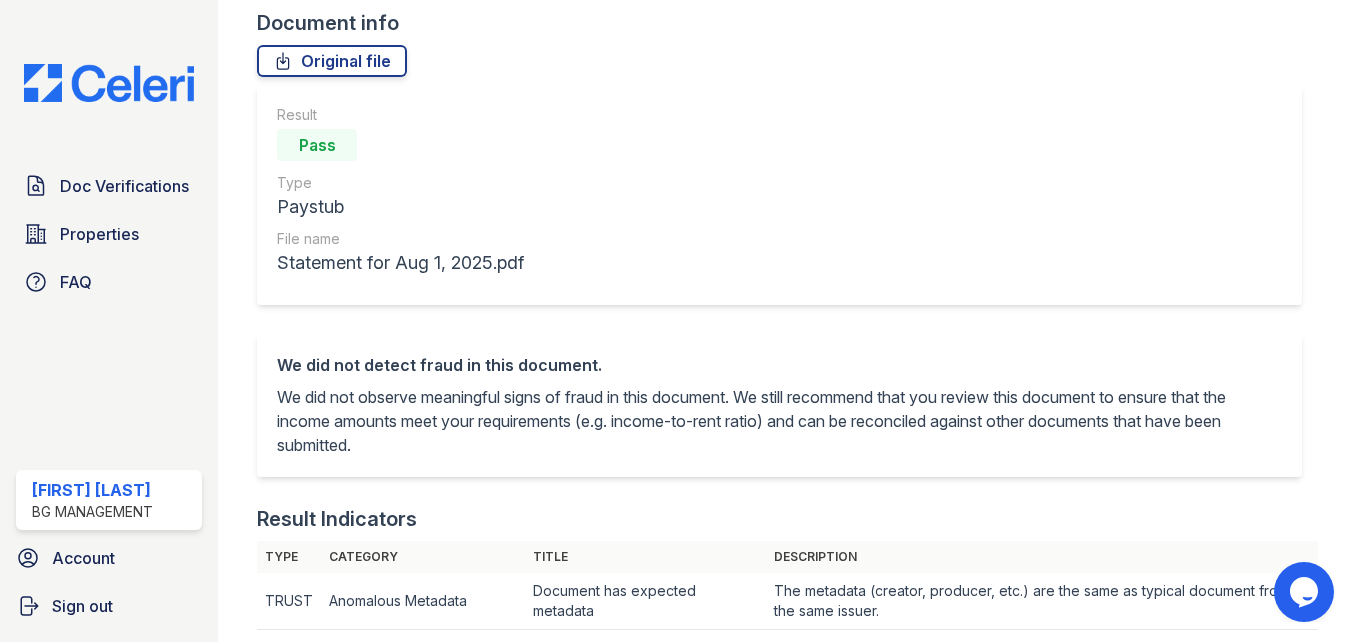 scroll, scrollTop: 80, scrollLeft: 0, axis: vertical 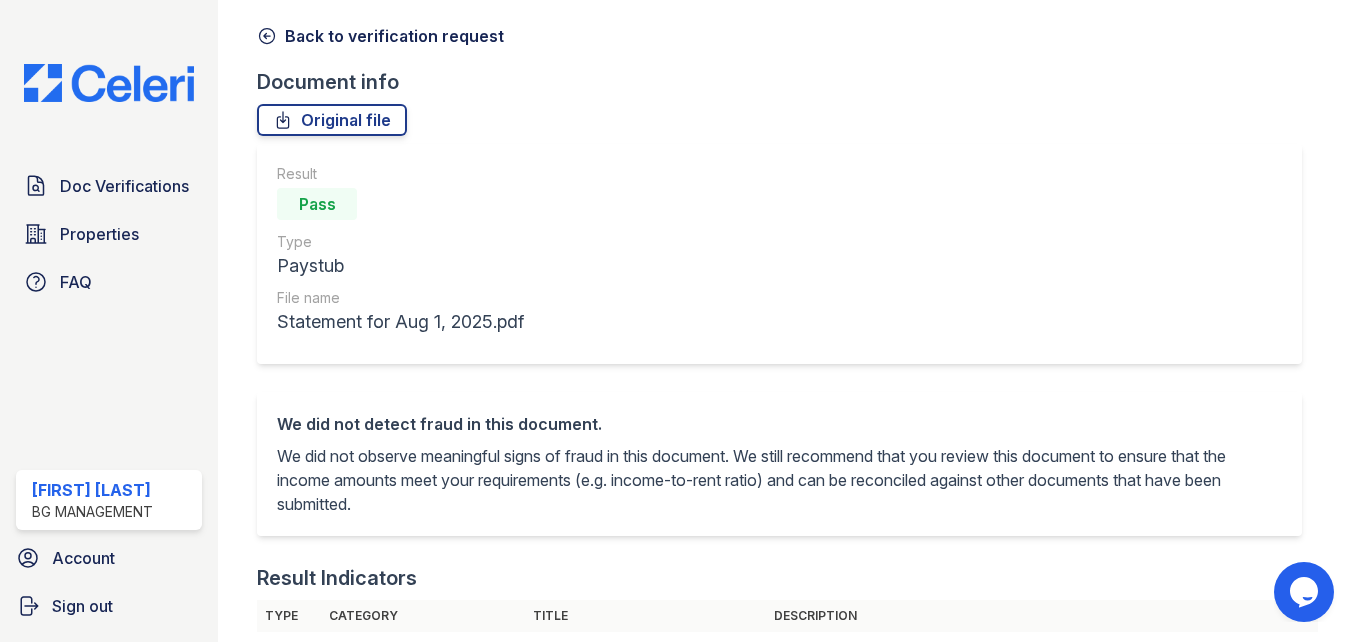 click 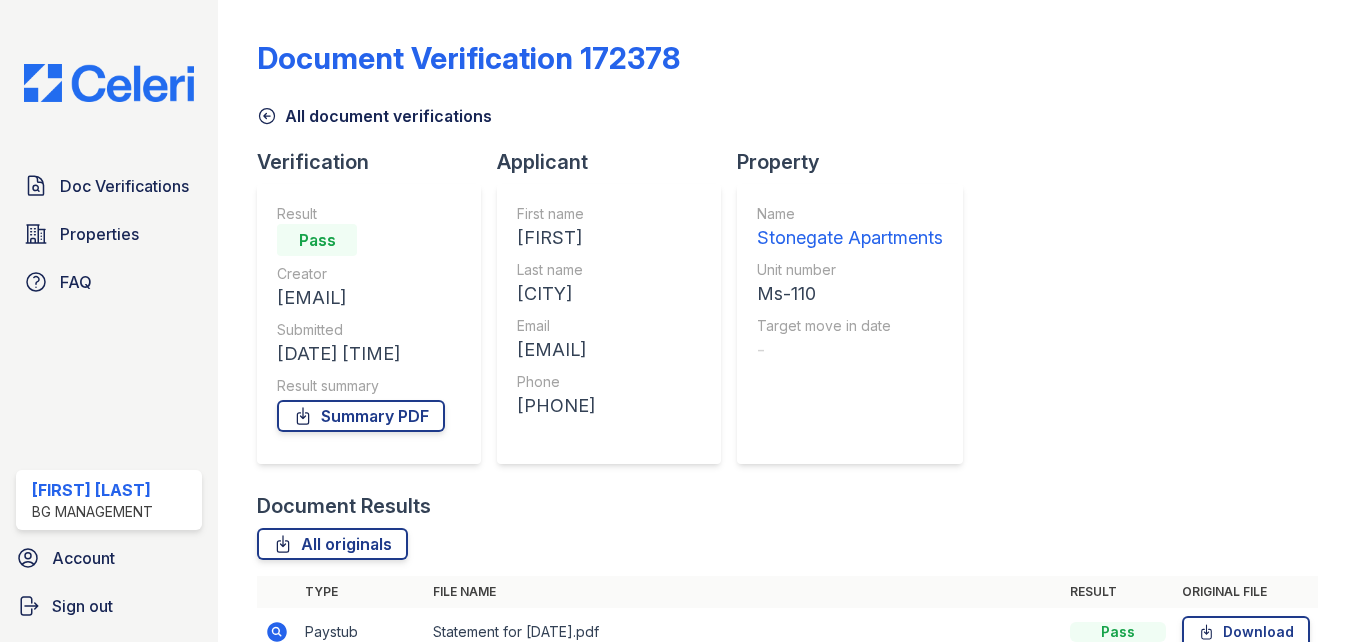 click on "Result
Pass
Creator
[EMAIL]
Submitted
[DATE] [TIME]
Result summary
Summary PDF" at bounding box center [369, 324] 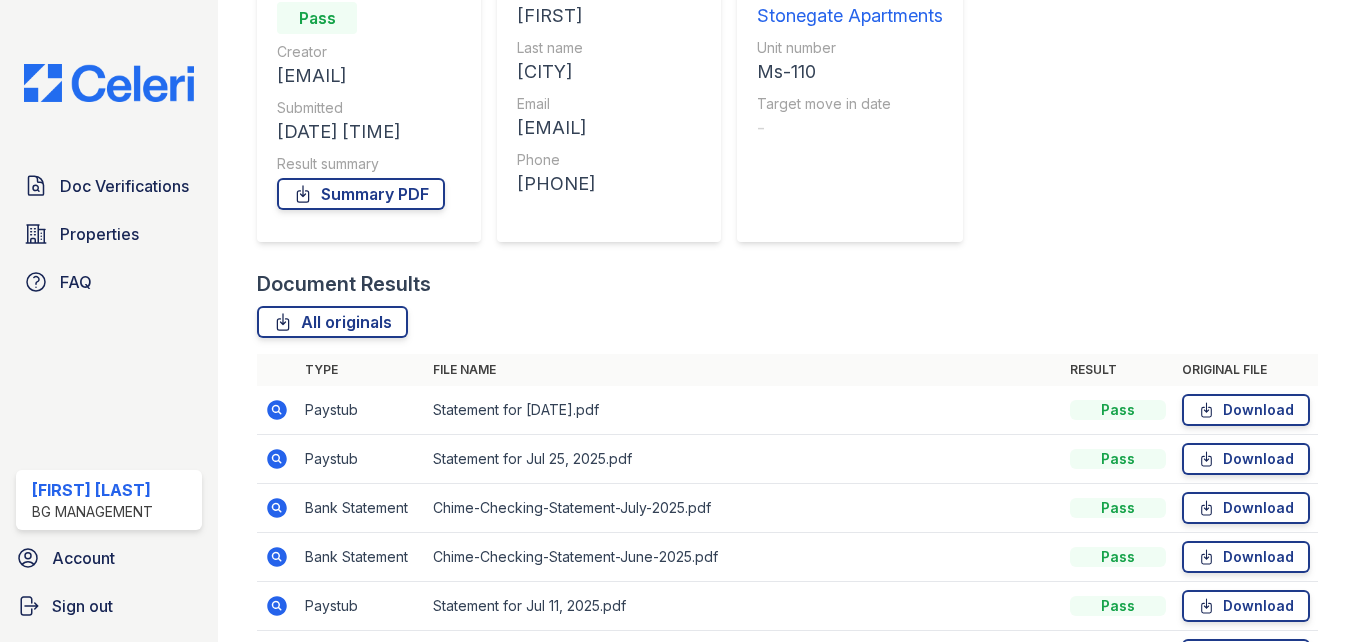 scroll, scrollTop: 495, scrollLeft: 0, axis: vertical 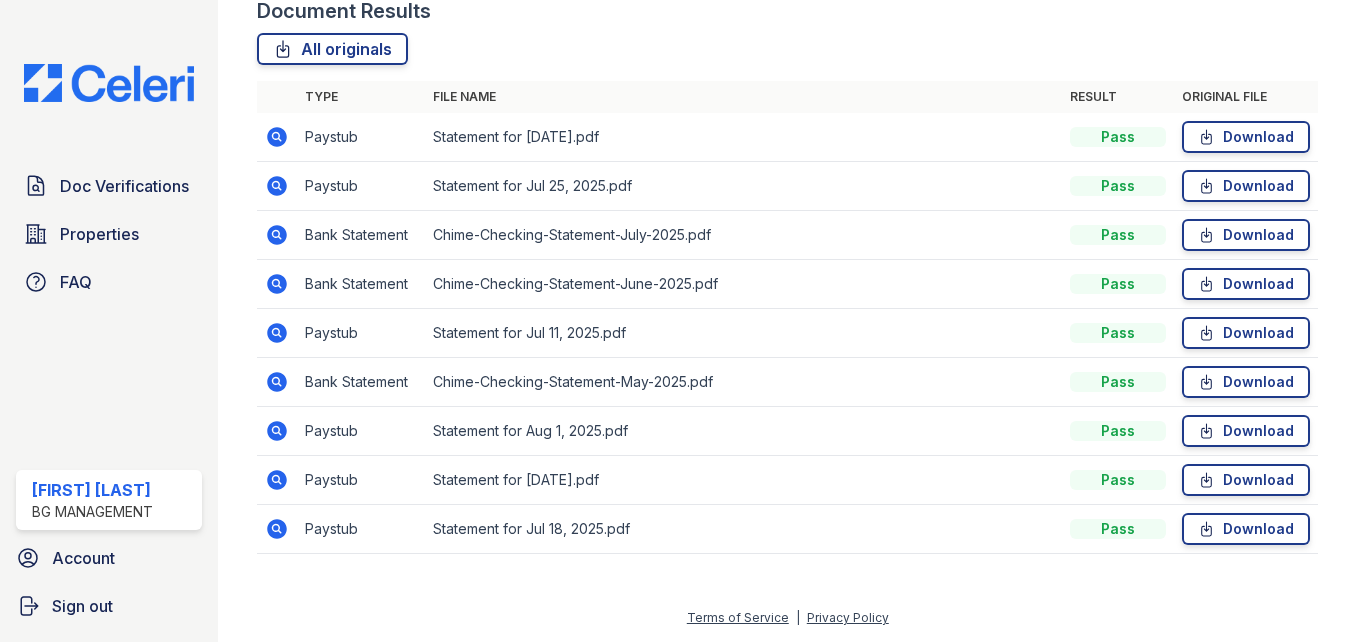 click 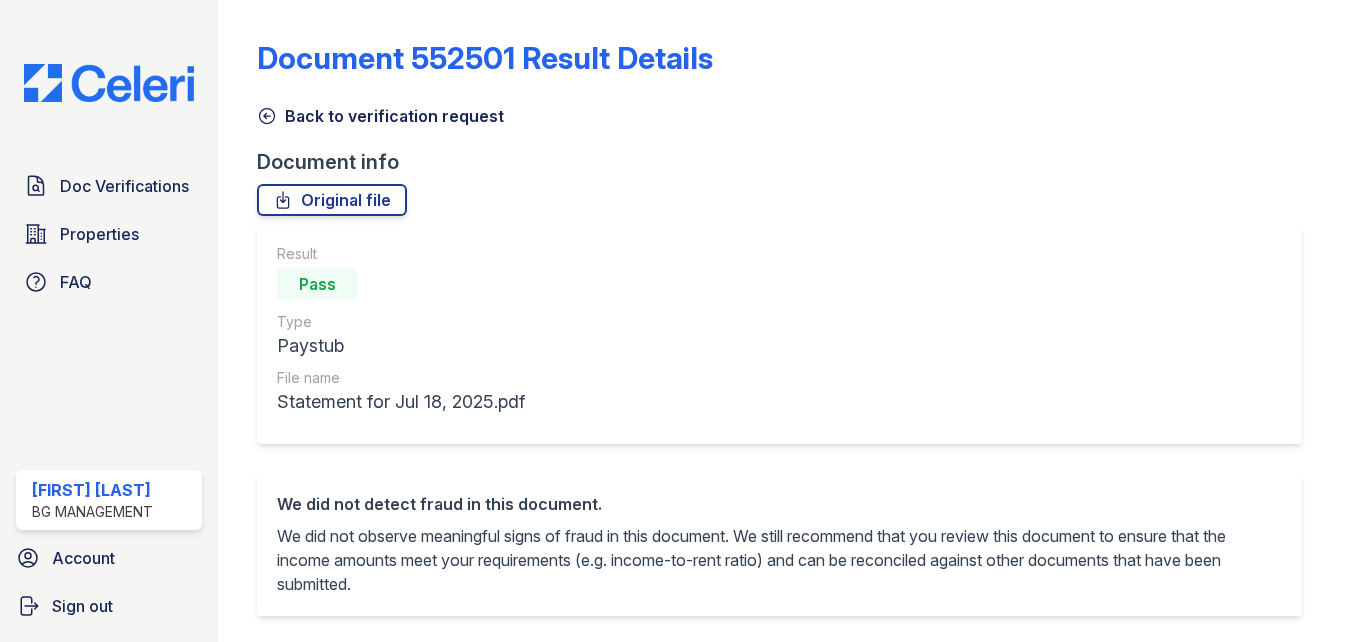 scroll, scrollTop: 0, scrollLeft: 0, axis: both 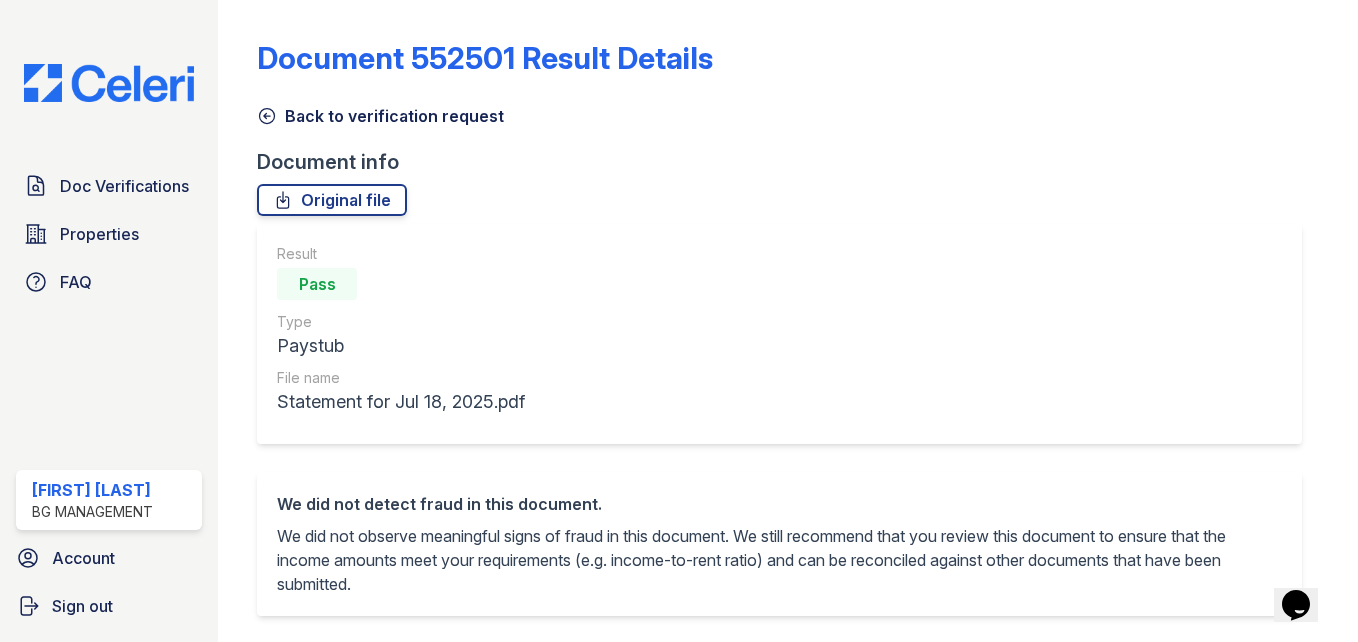 click on "Result
Pass
Type
Paystub
File name
Statement for [DATE].pdf" at bounding box center (779, 334) 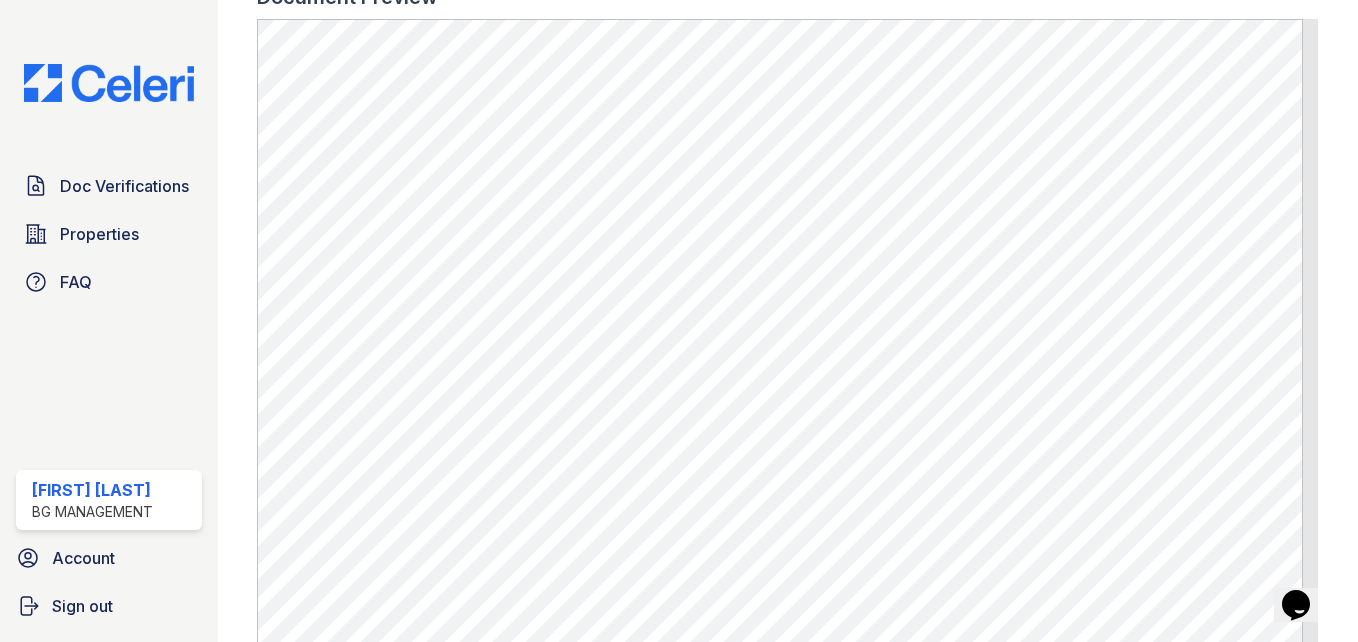 scroll, scrollTop: 1064, scrollLeft: 0, axis: vertical 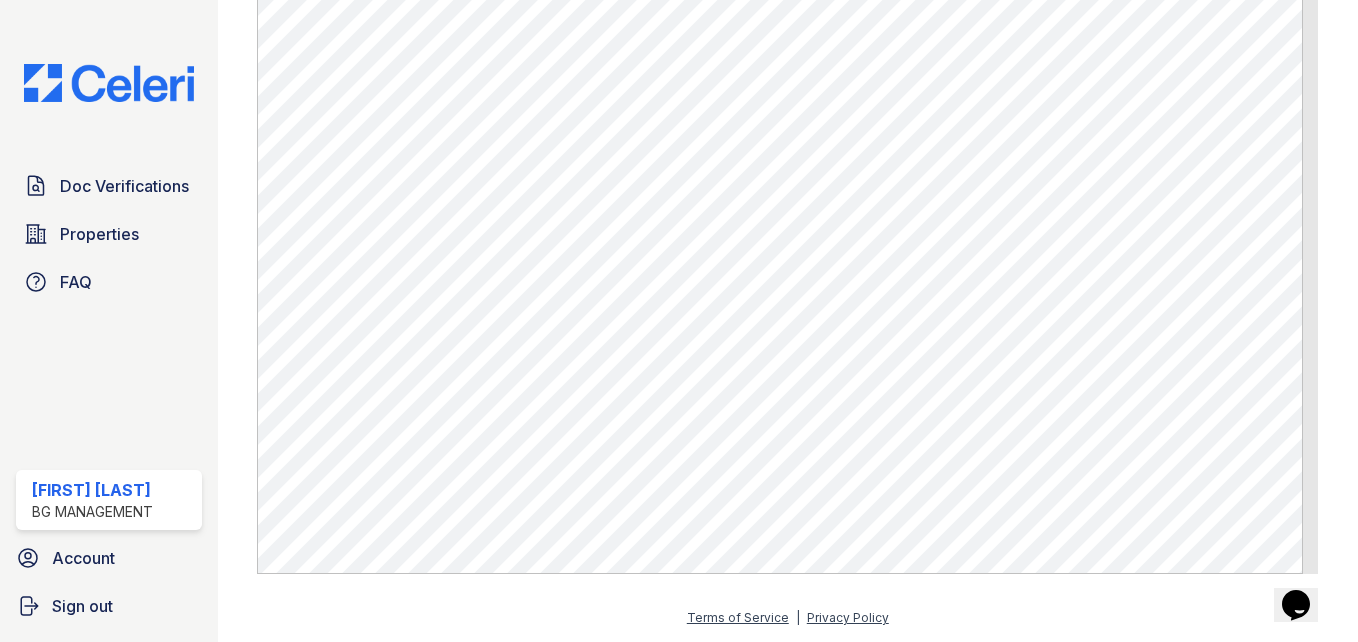 click on "Document 552501 Result Details
Back to verification request
Document info
Original file
Result
Pass
Type
Paystub
File name
Statement for [DATE].pdf
We did not detect fraud in this document.
We did not observe meaningful signs of fraud in this document. We still recommend that you review this document to ensure that the income amounts meet your requirements (e.g. income-to-rent ratio) and can be reconciled against other documents that have been submitted.
Result Indicators
Type
Category
Title
Description
TRUST
Anomalous Metadata
Document has expected metadata
The metadata (creator, producer, etc.) are the same as typical document from the same issuer.
TRUST
TRUST" at bounding box center [788, 321] 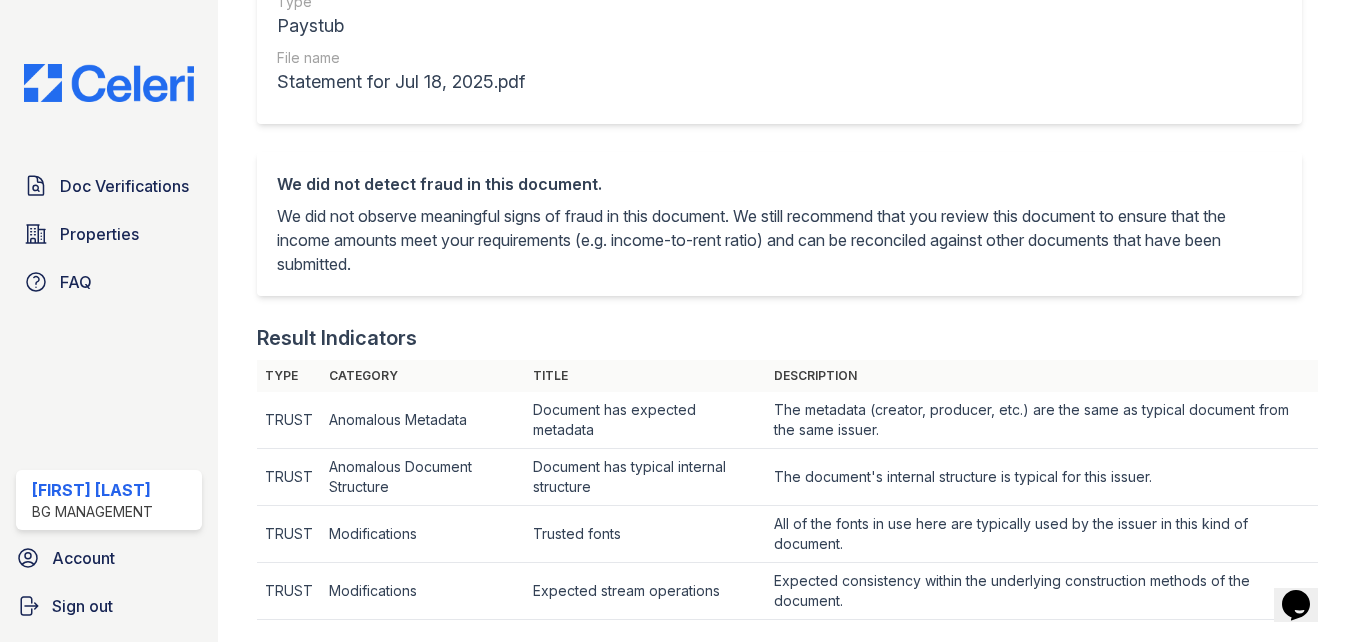 scroll, scrollTop: 264, scrollLeft: 0, axis: vertical 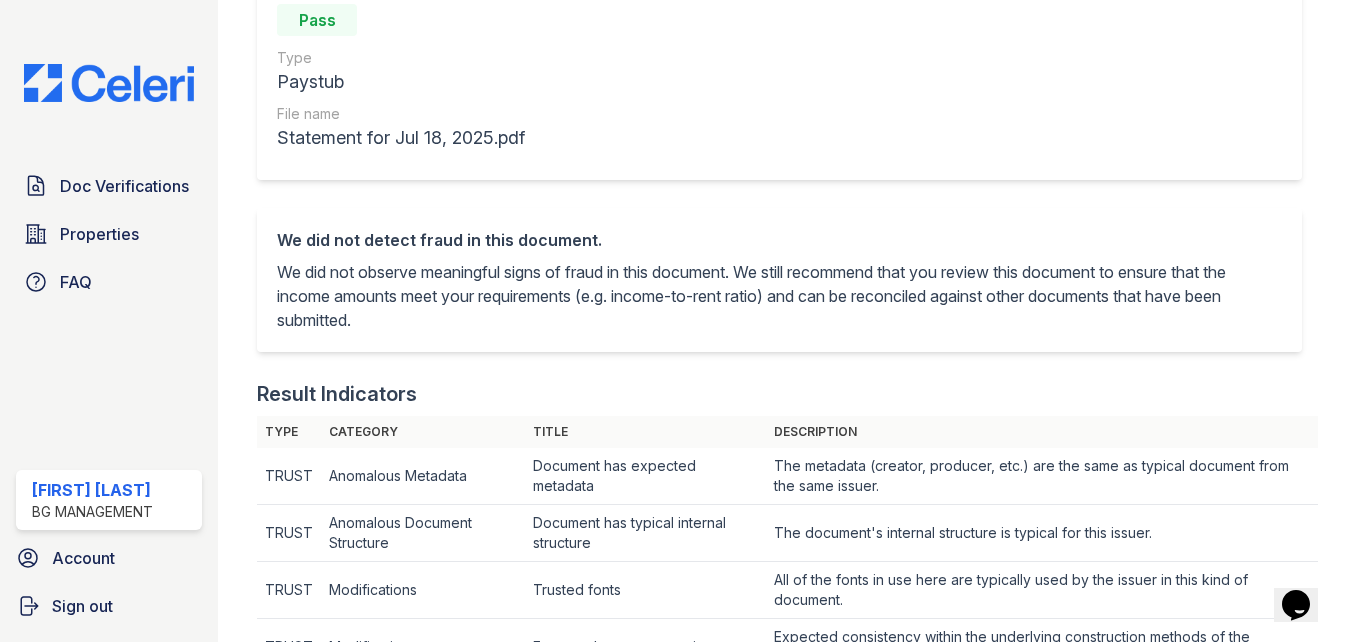 click on "Result
Pass
Type
Paystub
File name
Statement for [DATE].pdf" at bounding box center [779, 70] 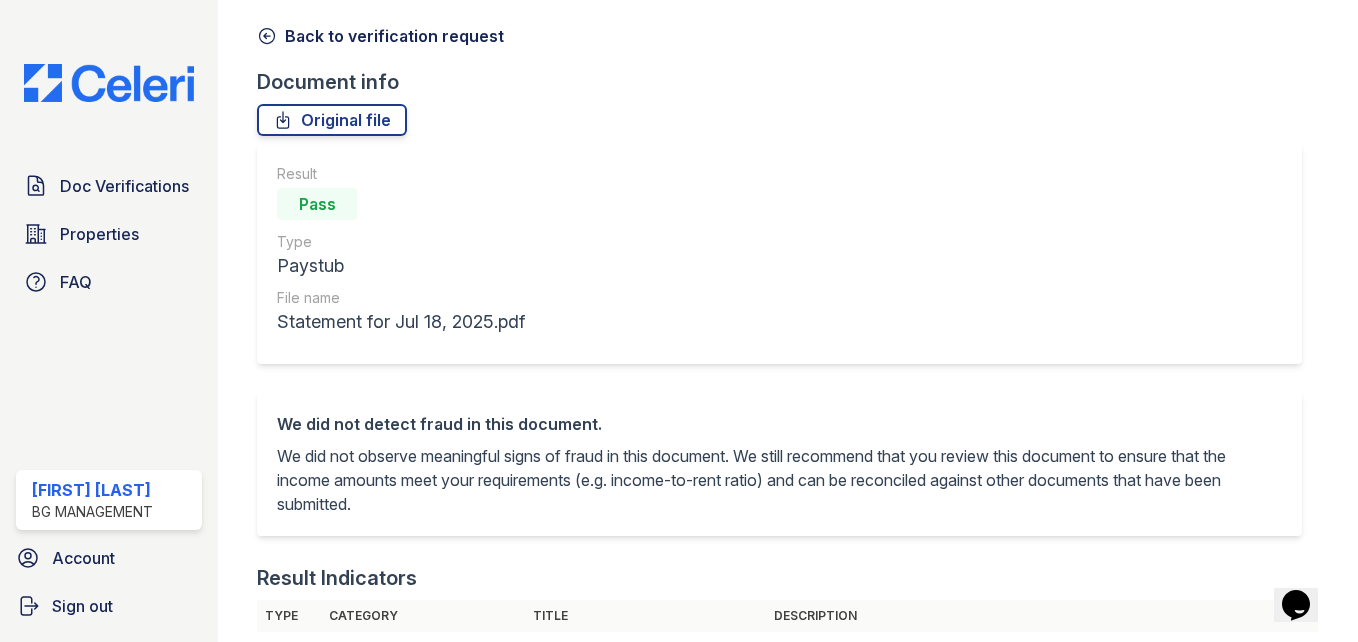 scroll, scrollTop: 24, scrollLeft: 0, axis: vertical 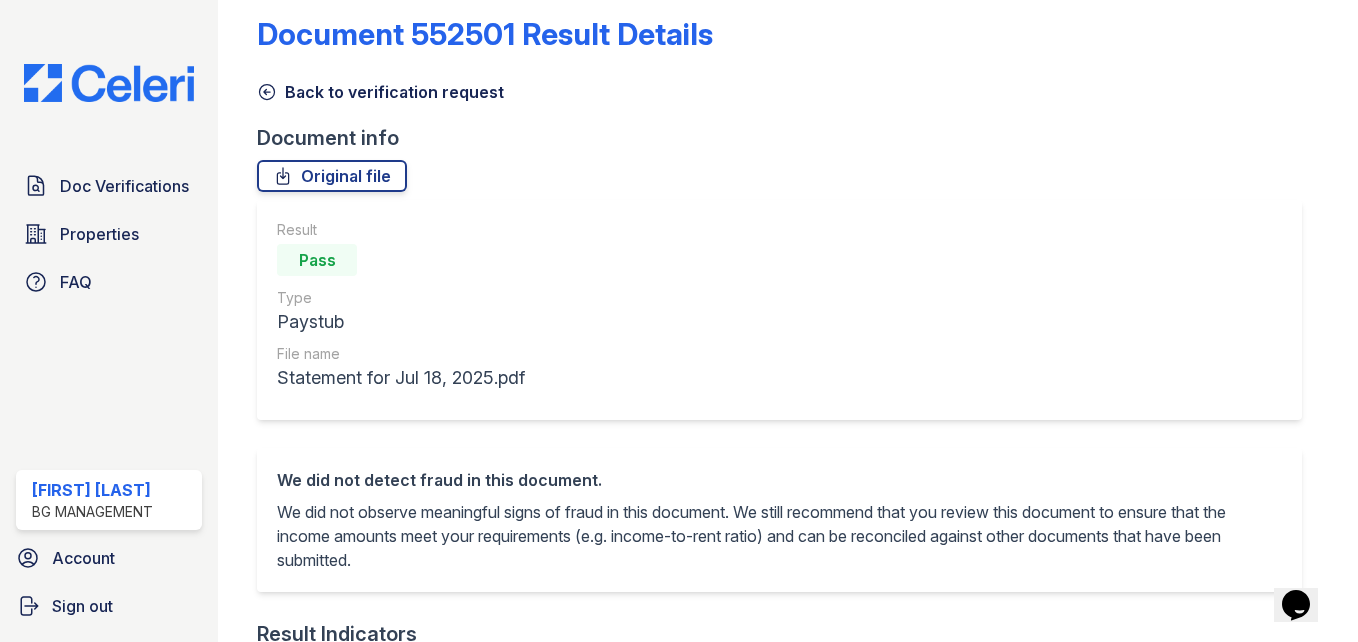click 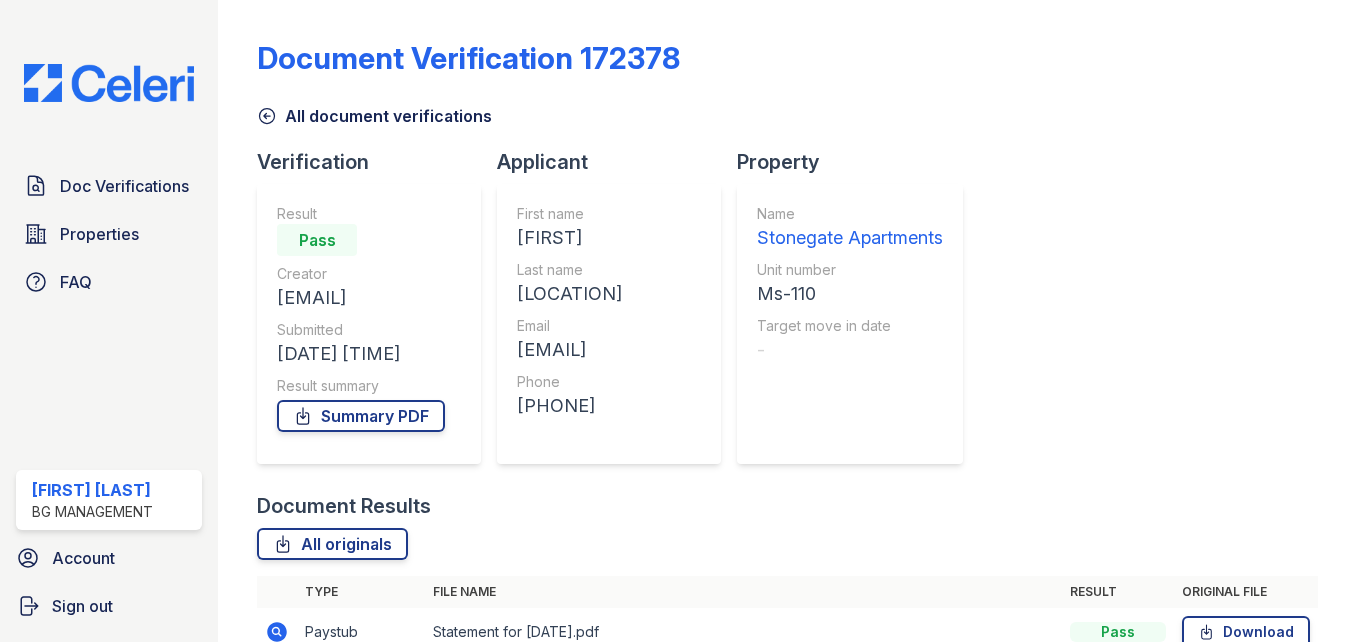 click 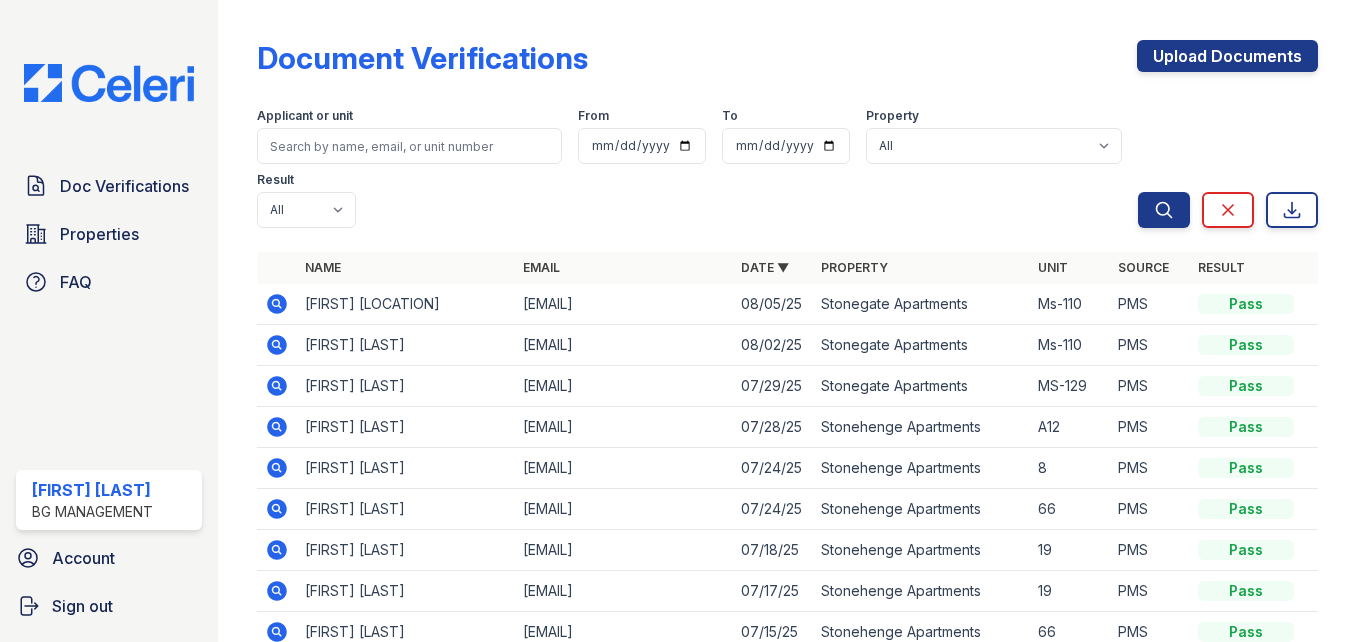 click on "Deziree Highland" at bounding box center [406, 304] 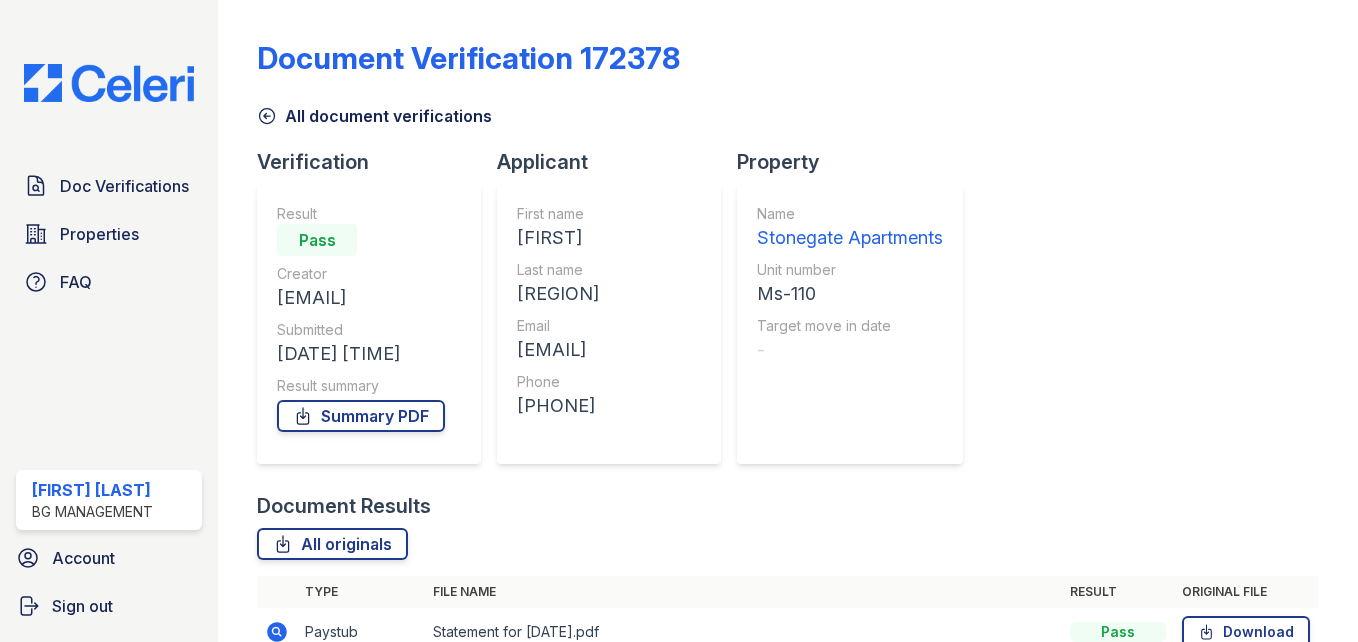 scroll, scrollTop: 0, scrollLeft: 0, axis: both 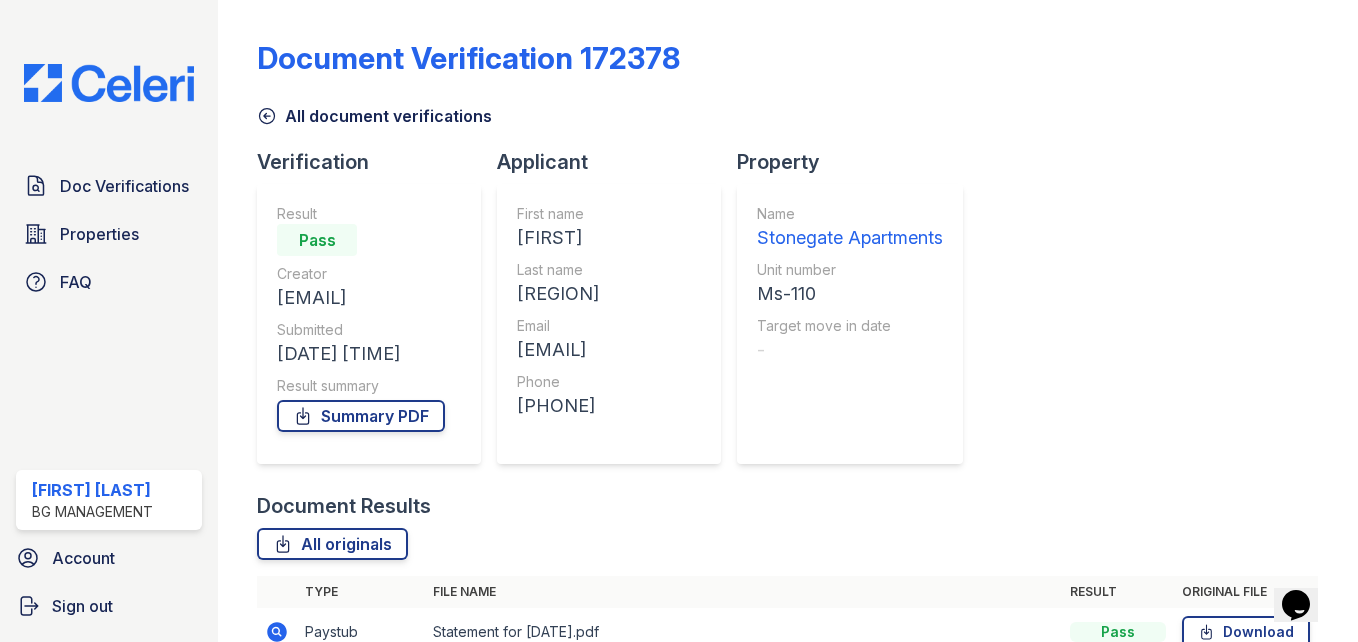 click on "Result" at bounding box center (361, 214) 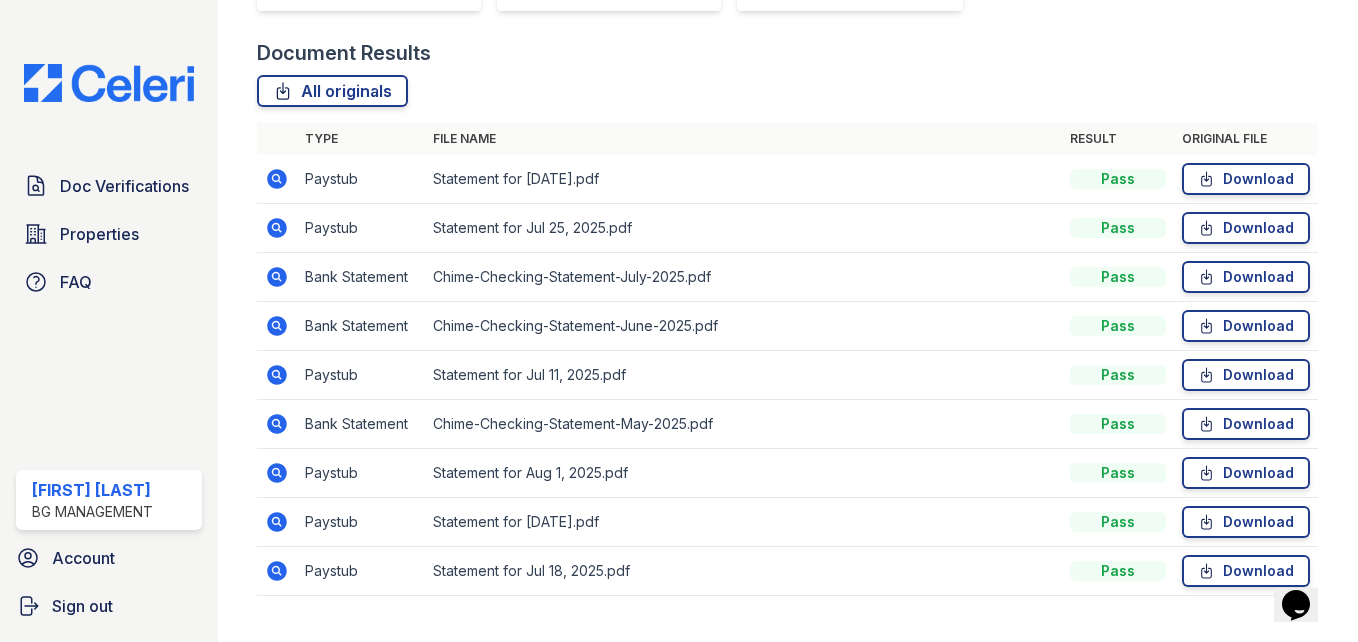 scroll, scrollTop: 495, scrollLeft: 0, axis: vertical 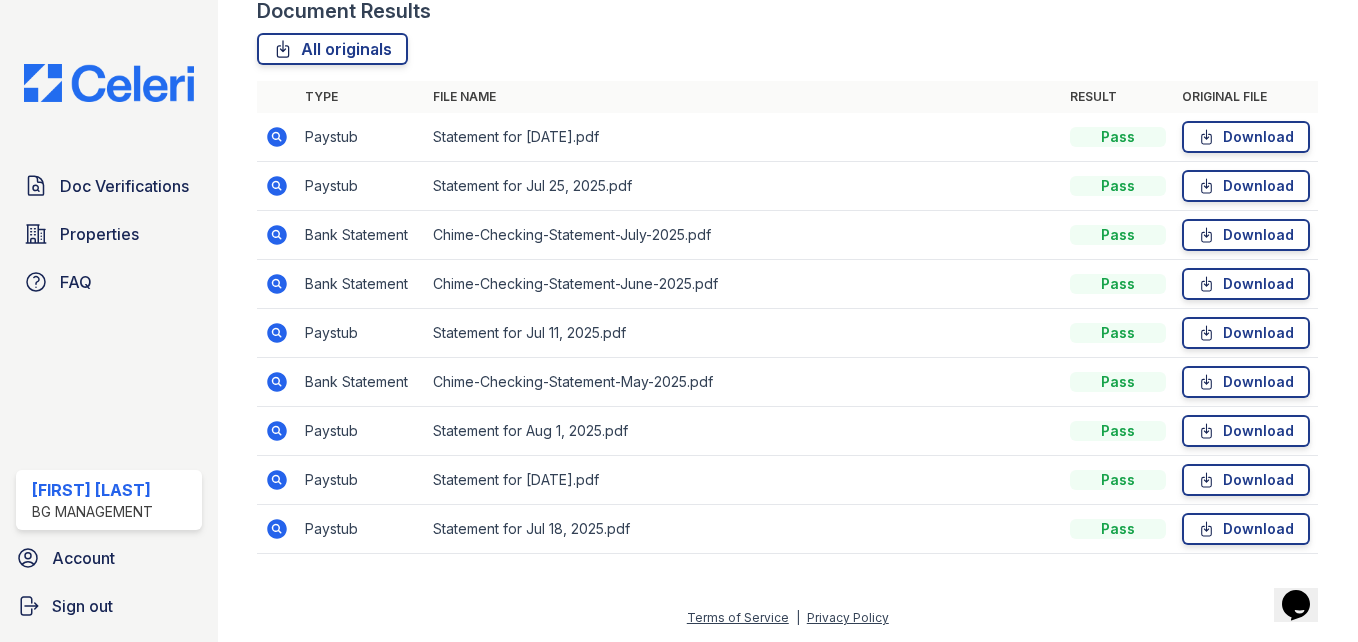 click 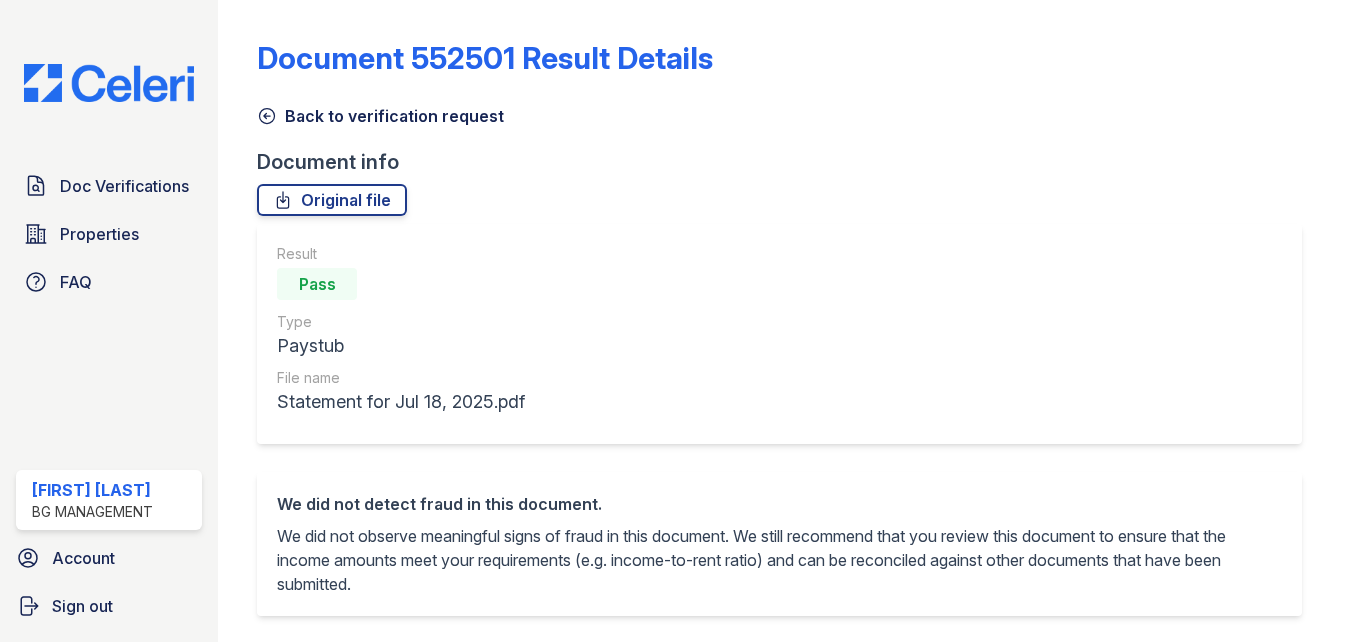 scroll, scrollTop: 0, scrollLeft: 0, axis: both 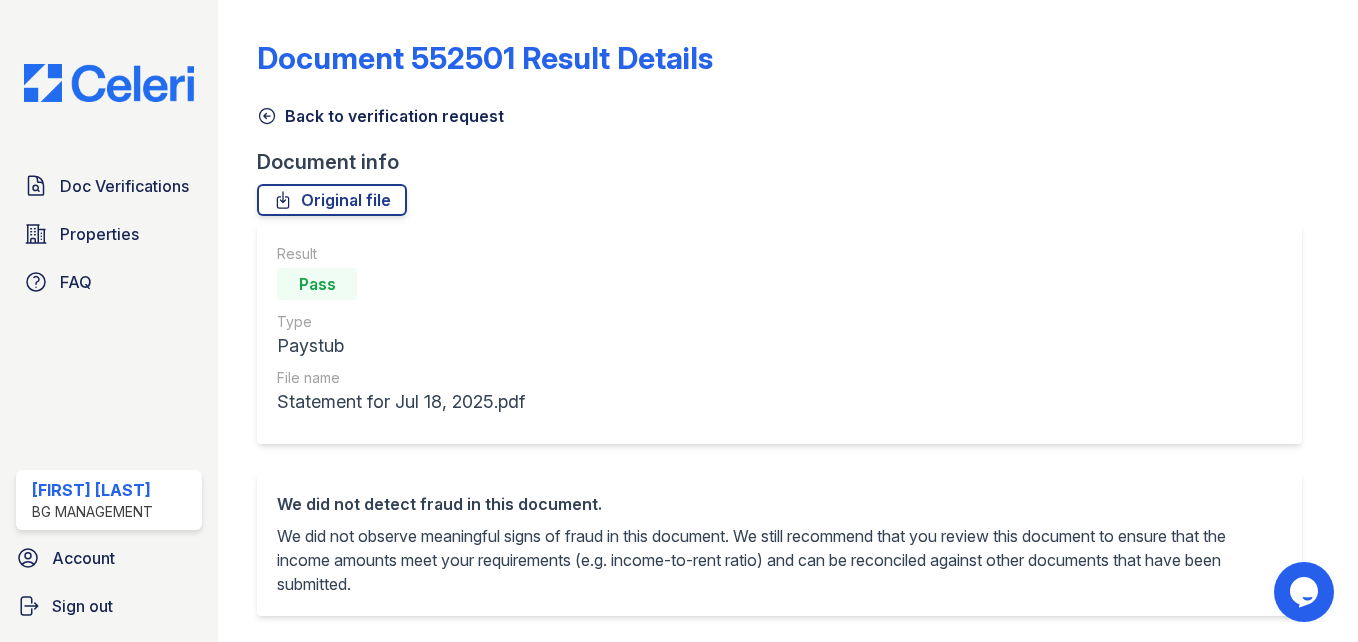 click on "Result
Pass
Type
Paystub
File name
Statement for Jul 18, 2025.pdf" at bounding box center [779, 334] 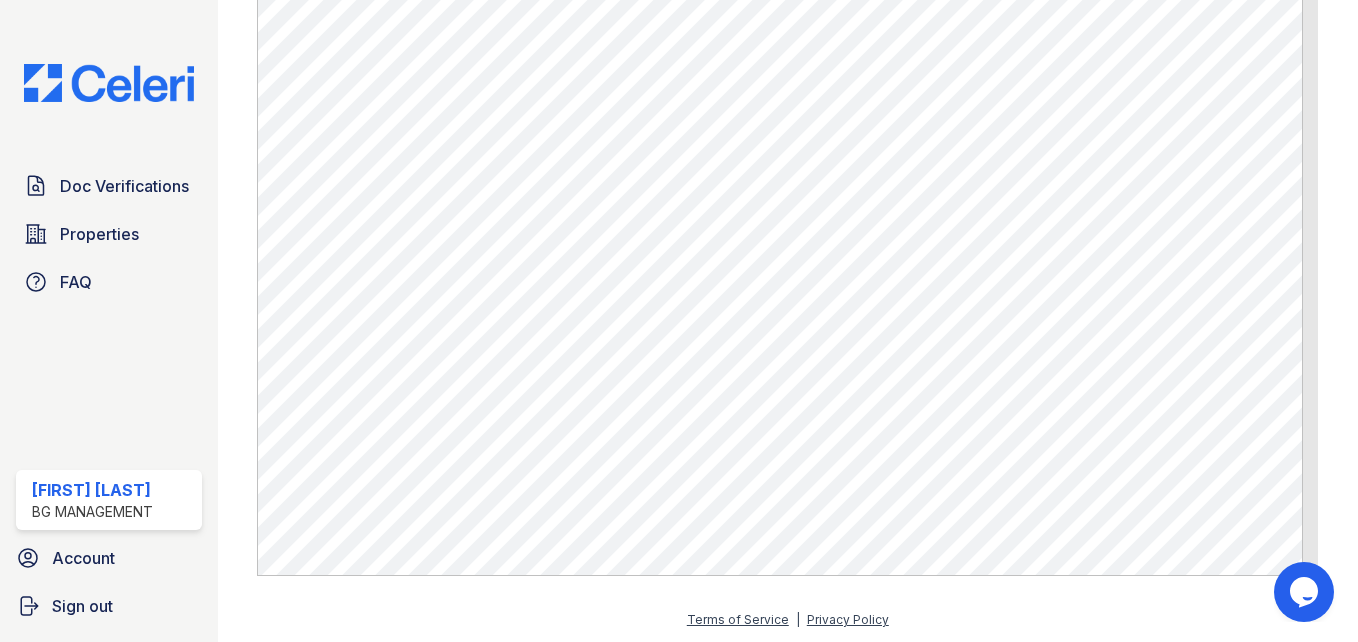 scroll, scrollTop: 1064, scrollLeft: 0, axis: vertical 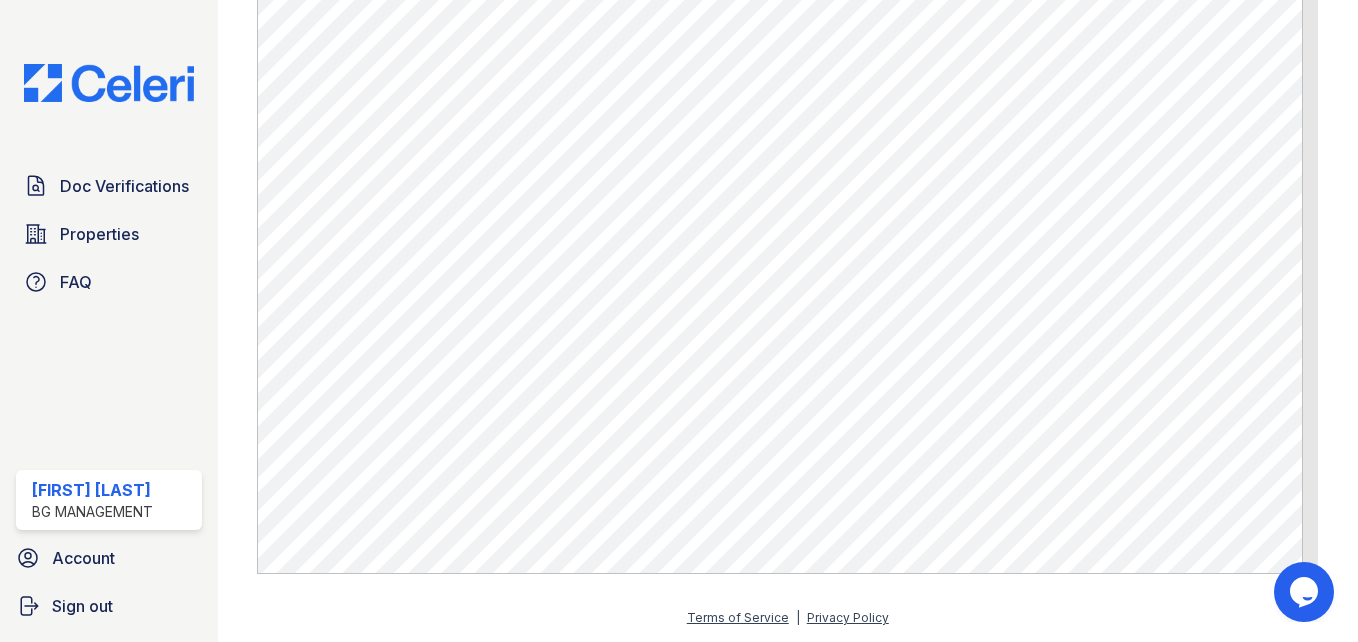 click on "Document 552501 Result Details
Back to verification request
Document info
Original file
Result
Pass
Type
Paystub
File name
Statement for Jul 18, 2025.pdf
We did not detect fraud in this document.
We did not observe meaningful signs of fraud in this document. We still recommend that you review this document to ensure that the income amounts meet your requirements (e.g. income-to-rent ratio) and can be reconciled against other documents that have been submitted.
Result Indicators
Type
Category
Title
Description
TRUST
Anomalous Metadata
Document has expected metadata
The metadata (creator, producer, etc.) are the same as typical document from the same issuer.
TRUST
TRUST" at bounding box center [788, 321] 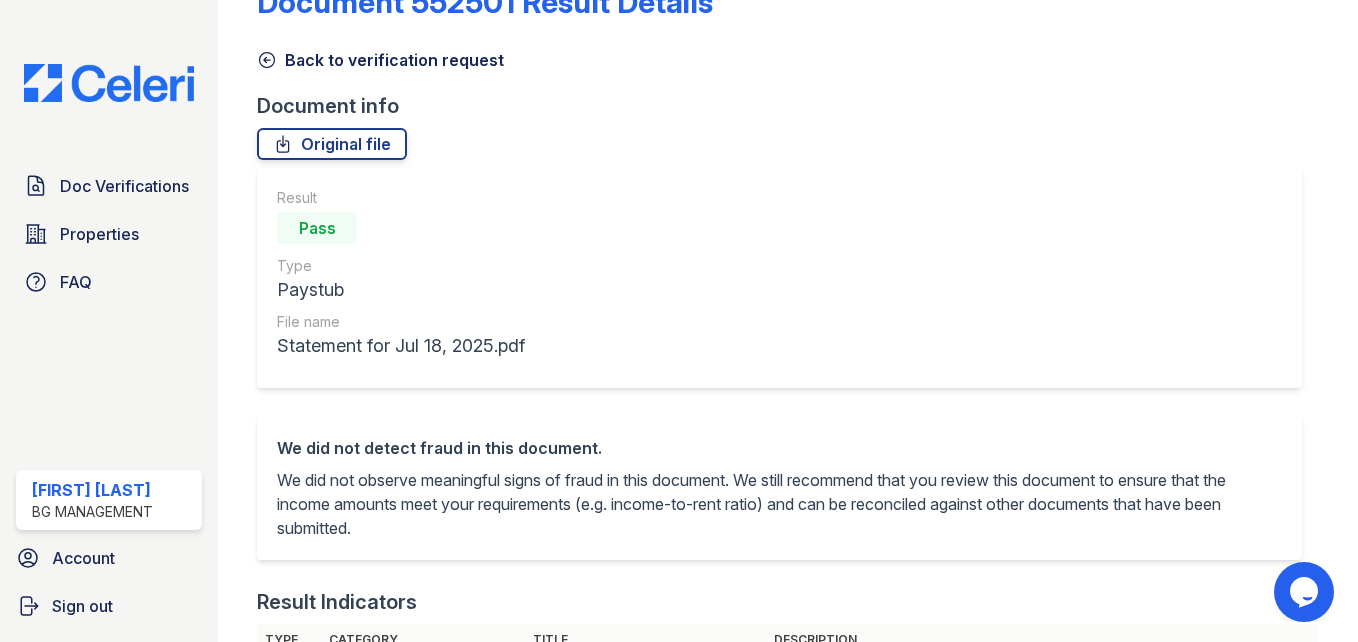 scroll, scrollTop: 0, scrollLeft: 0, axis: both 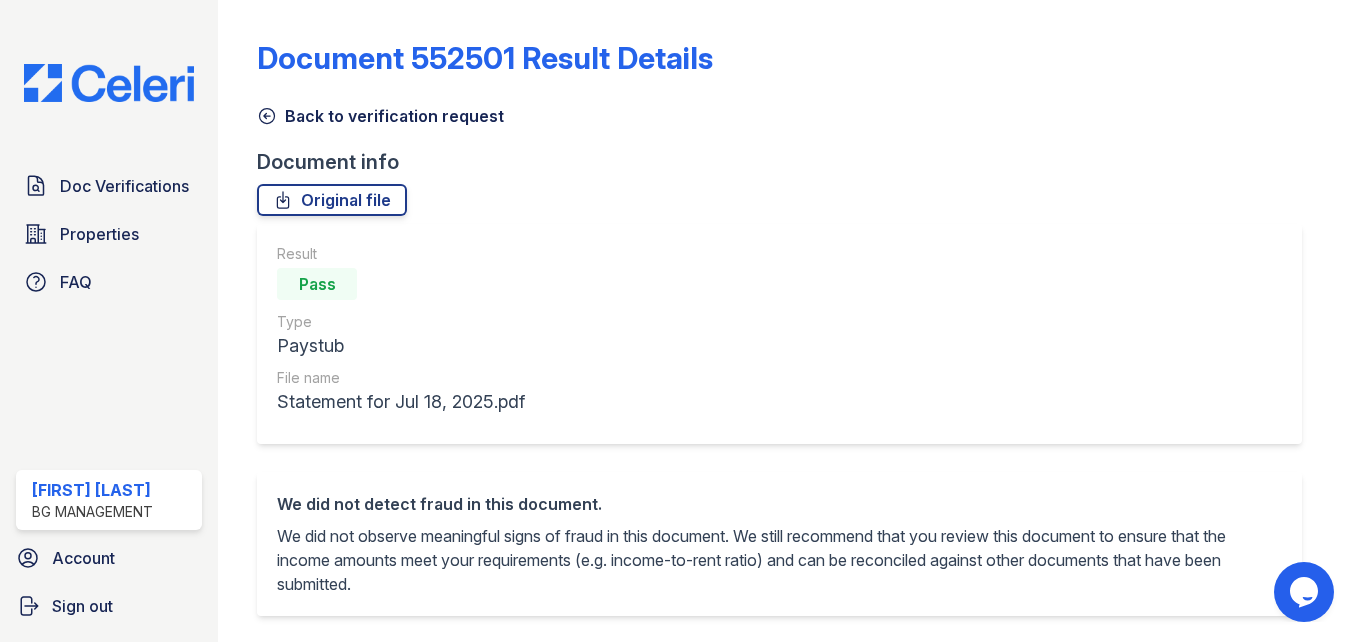click 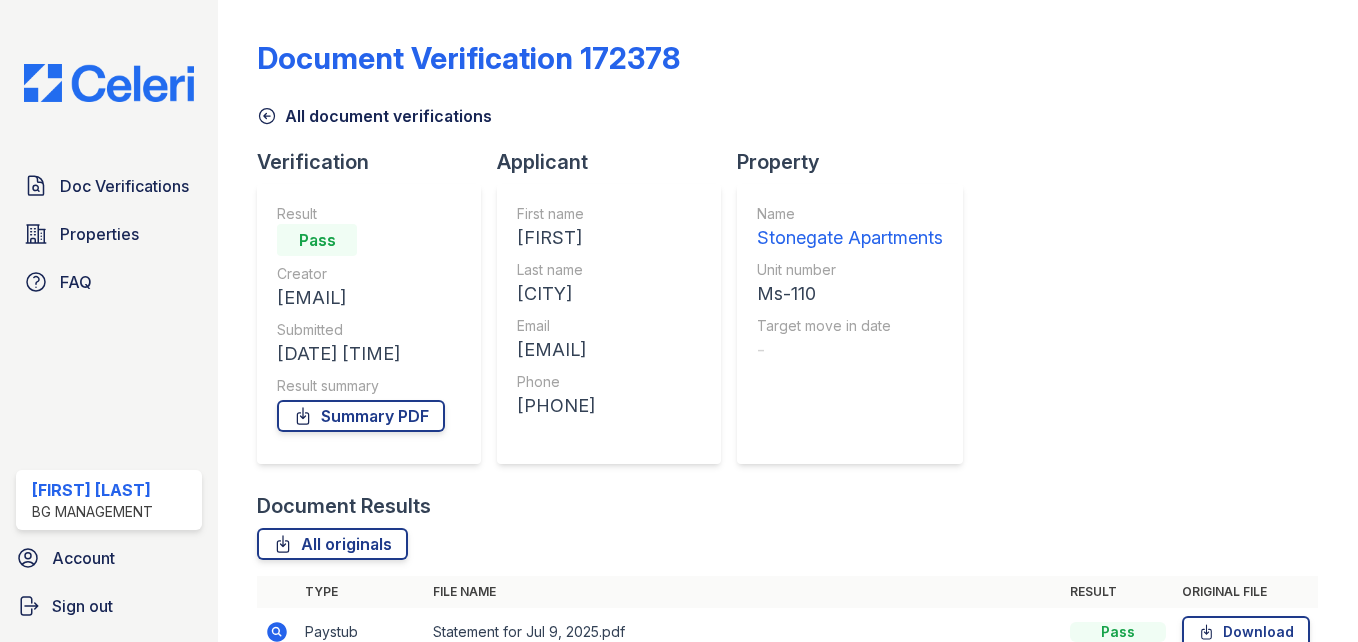 click on "Document Verification 172378
All document verifications
Verification
Result
Pass
Creator
dezireeshanice@gmail.com
Submitted
08/05/25 04:58:26 AM
Result summary
Summary PDF
Applicant
First name
Deziree
Last name
Highland
Email
dezireeshanice@gmail.com
Phone
+14783427644
Property
Name
Stonegate Apartments
Unit number
Ms-110
Target move in date
-
Document Results
All originals
Type
File name
Result
Original file
Paystub
Pass" at bounding box center (787, 538) 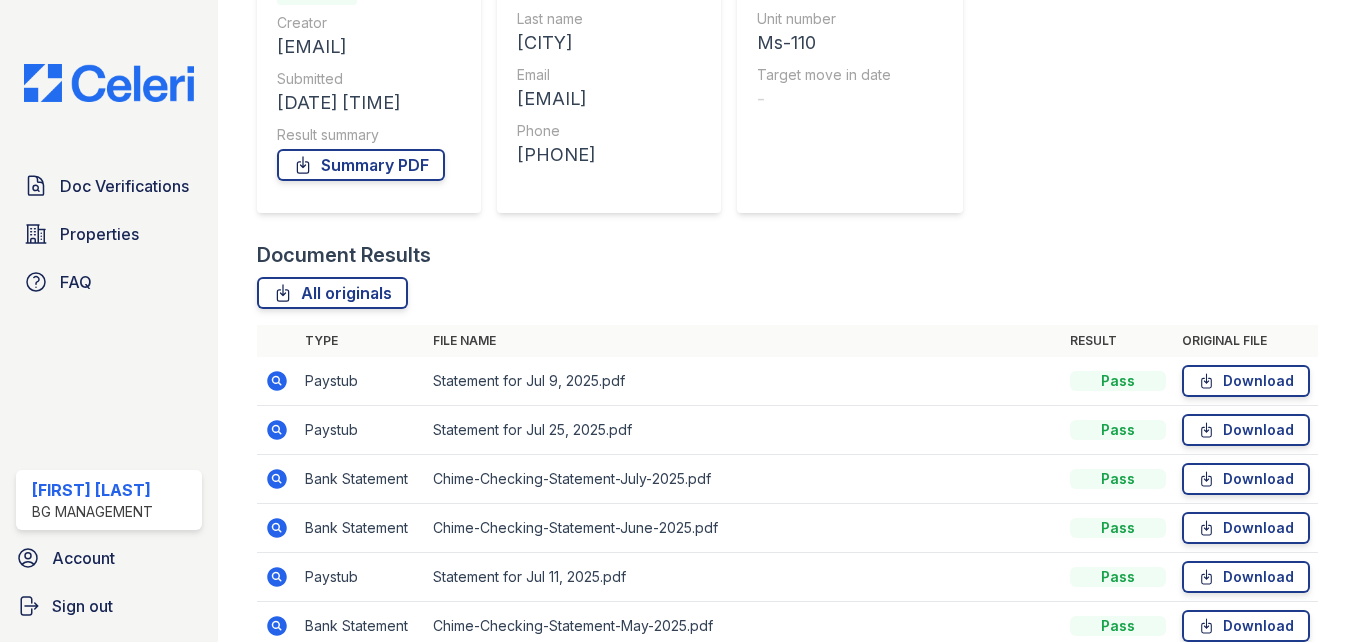scroll, scrollTop: 495, scrollLeft: 0, axis: vertical 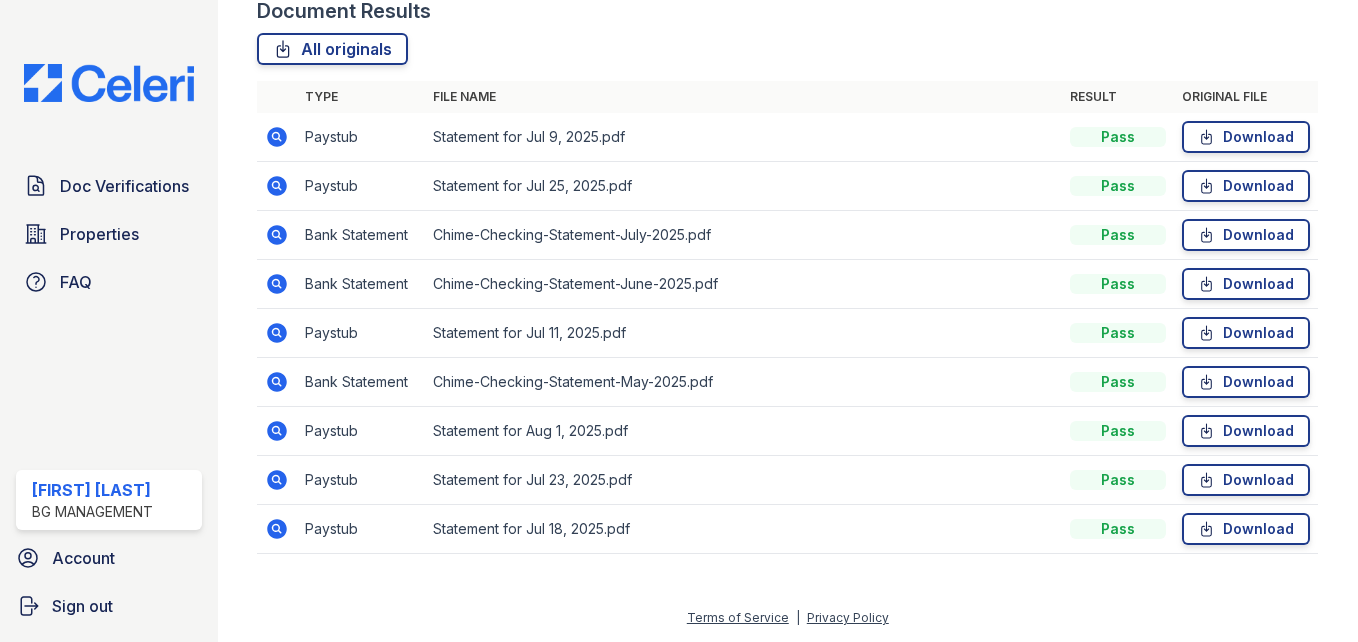 click 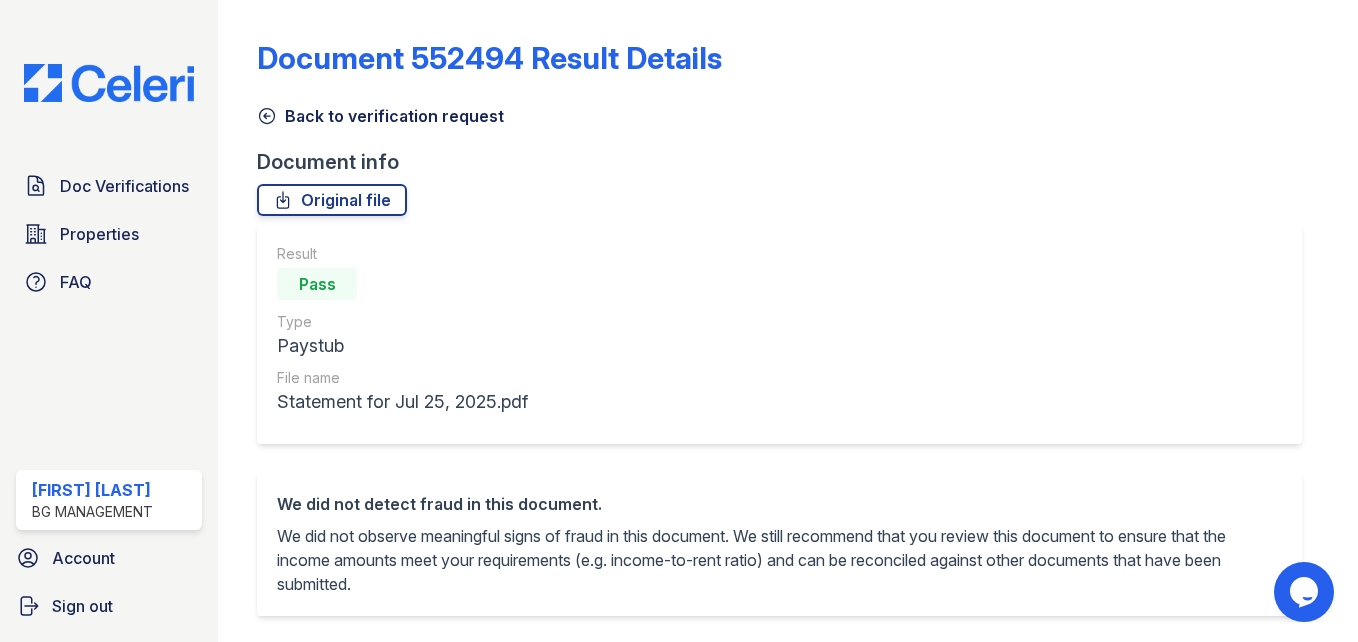 scroll, scrollTop: 0, scrollLeft: 0, axis: both 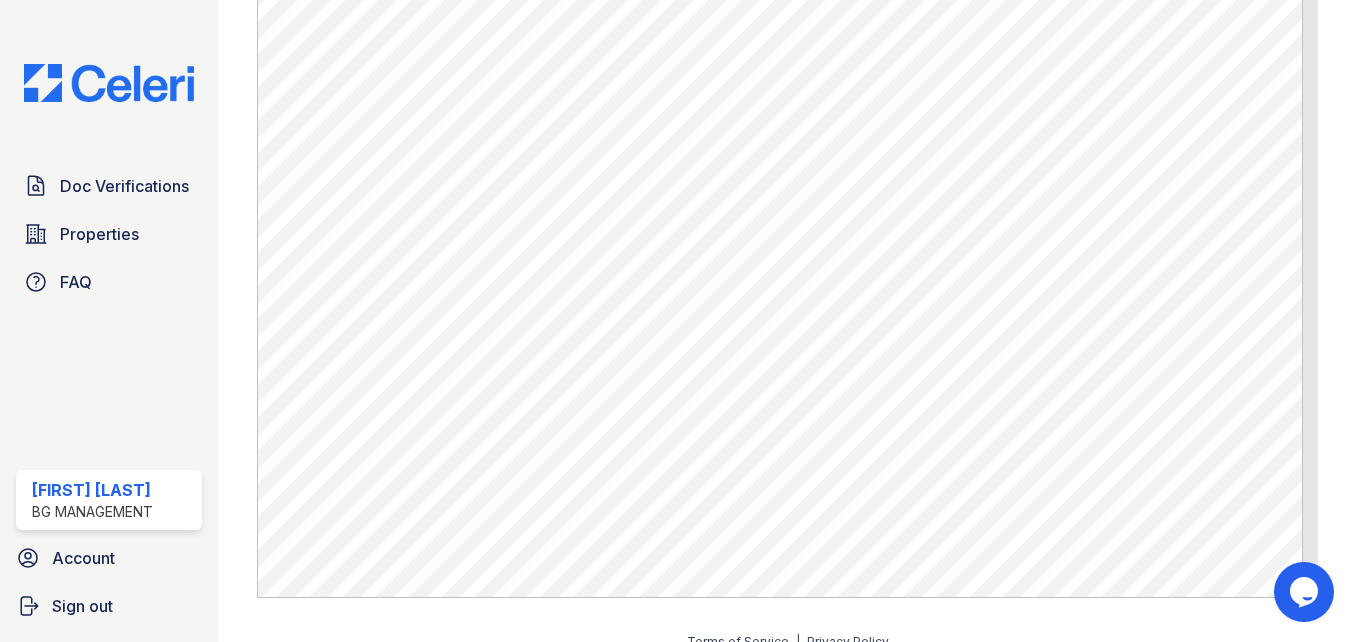 click on "Document 552494 Result Details
Back to verification request
Document info
Original file
Result
Pass
Type
Paystub
File name
Statement for Jul 25, 2025.pdf
We did not detect fraud in this document.
We did not observe meaningful signs of fraud in this document. We still recommend that you review this document to ensure that the income amounts meet your requirements (e.g. income-to-rent ratio) and can be reconciled against other documents that have been submitted.
Result Indicators
Type
Category
Title
Description
TRUST
Anomalous Metadata
Document has expected metadata
The metadata (creator, producer, etc.) are the same as typical document from the same issuer.
TRUST
TRUST" at bounding box center (788, 321) 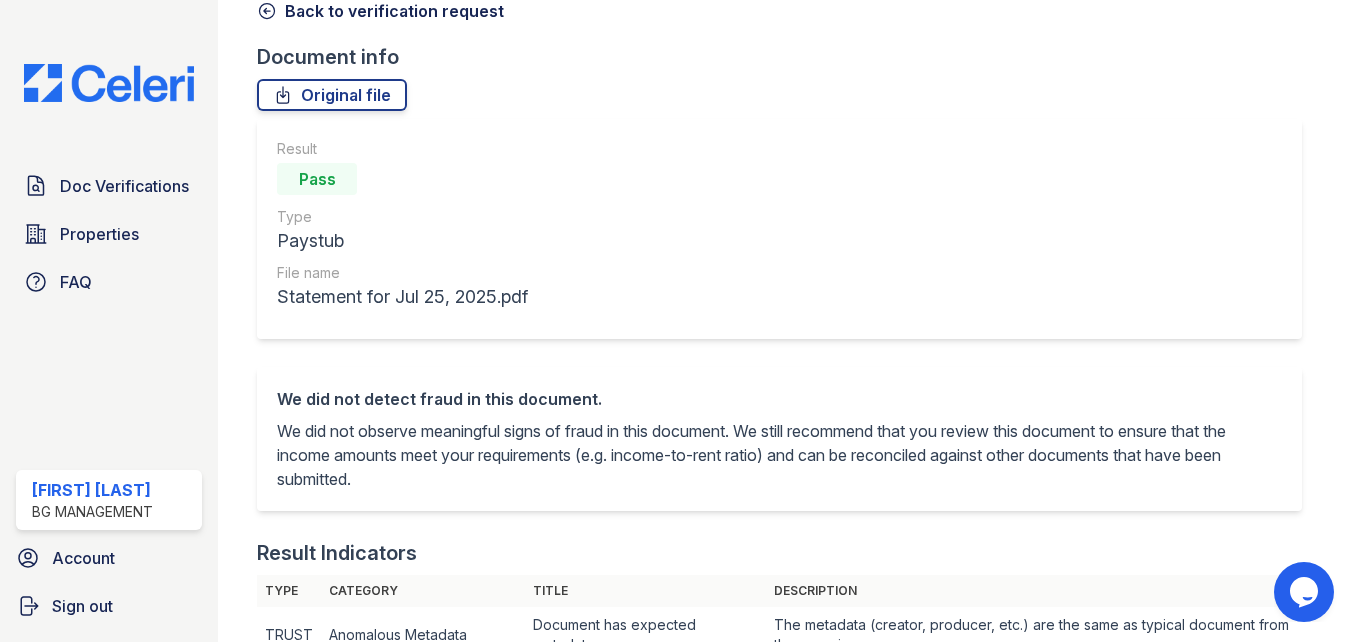 scroll, scrollTop: 0, scrollLeft: 0, axis: both 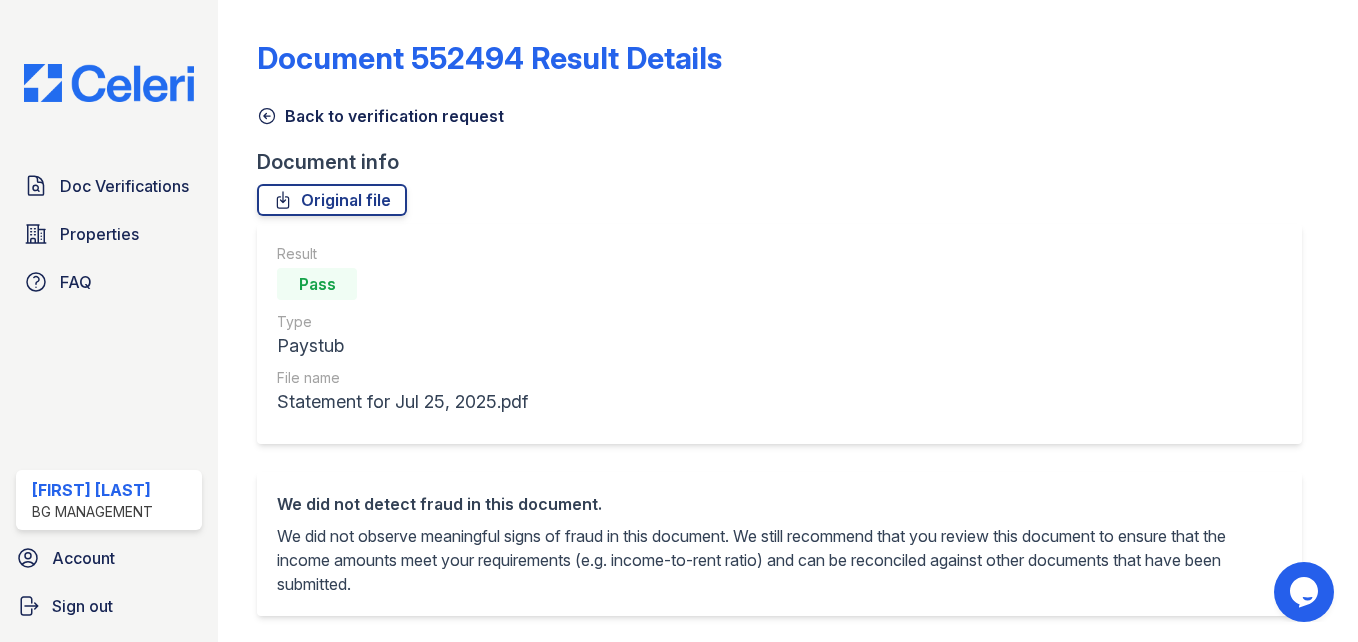 click 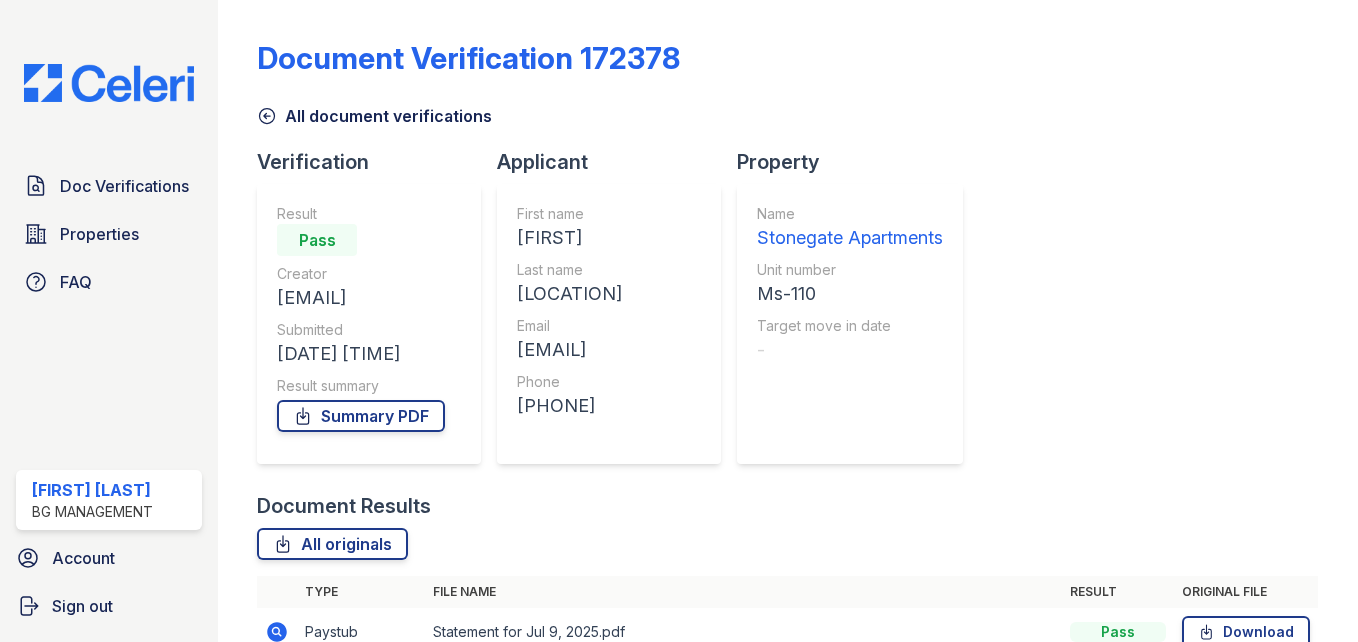 click on "All document verifications" at bounding box center [787, 110] 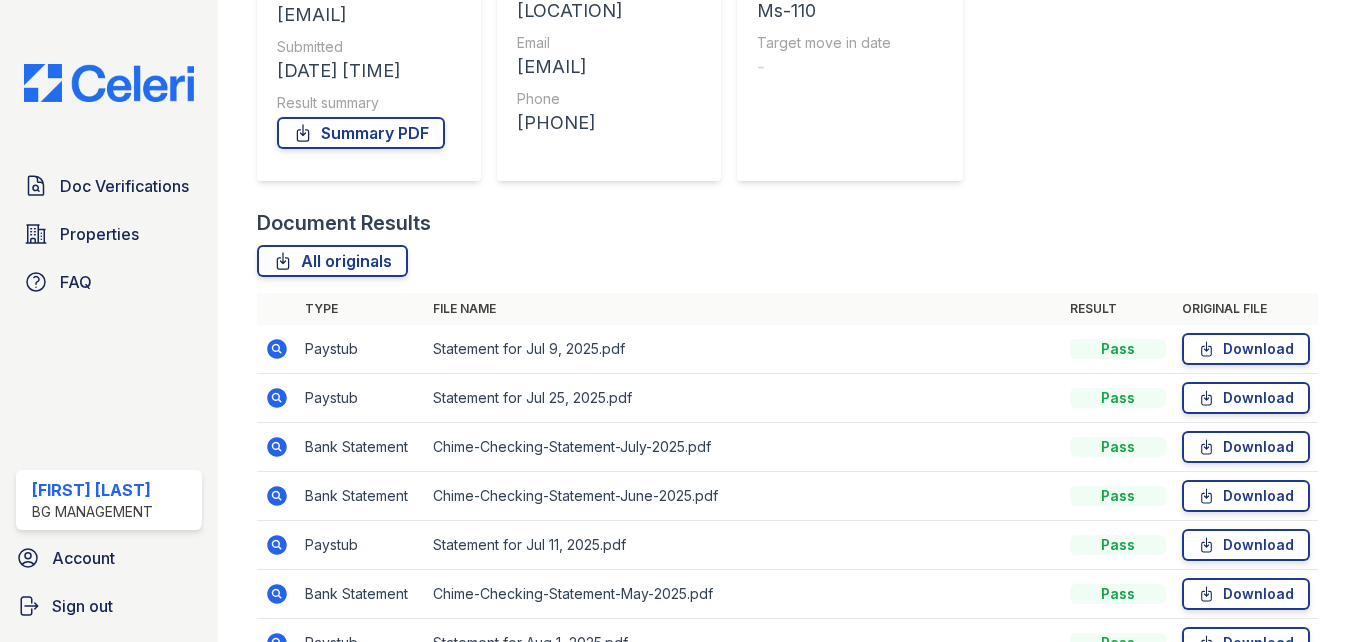 scroll, scrollTop: 495, scrollLeft: 0, axis: vertical 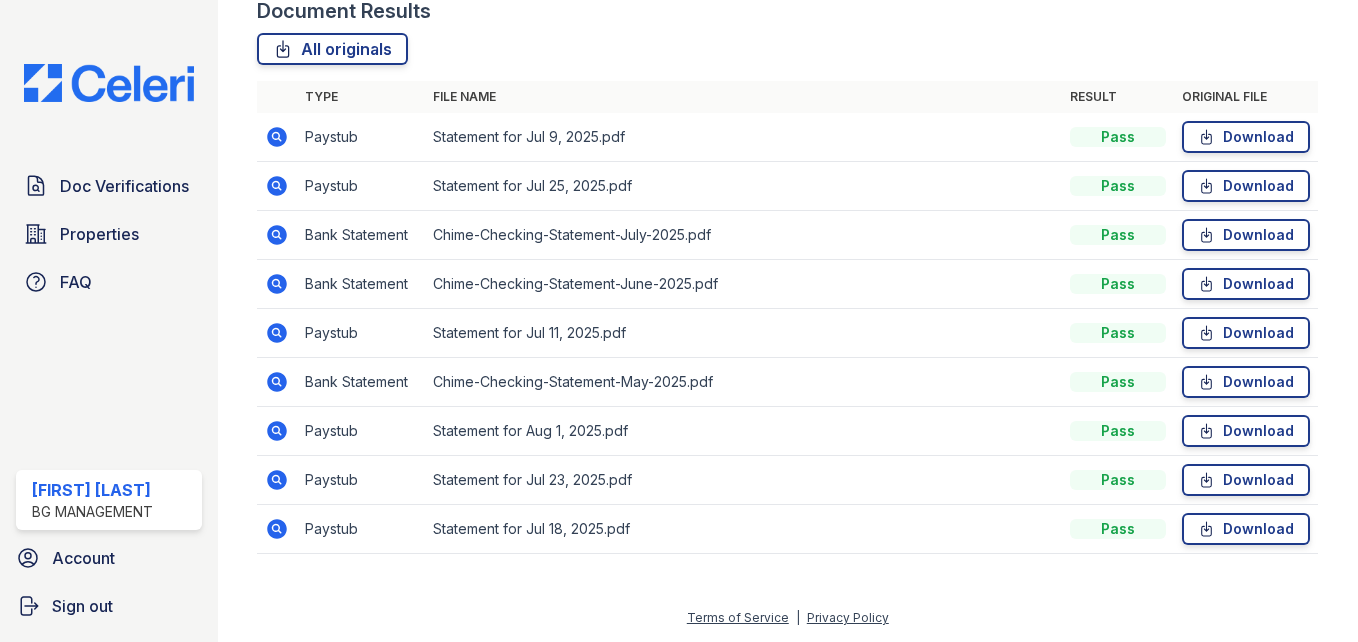 click 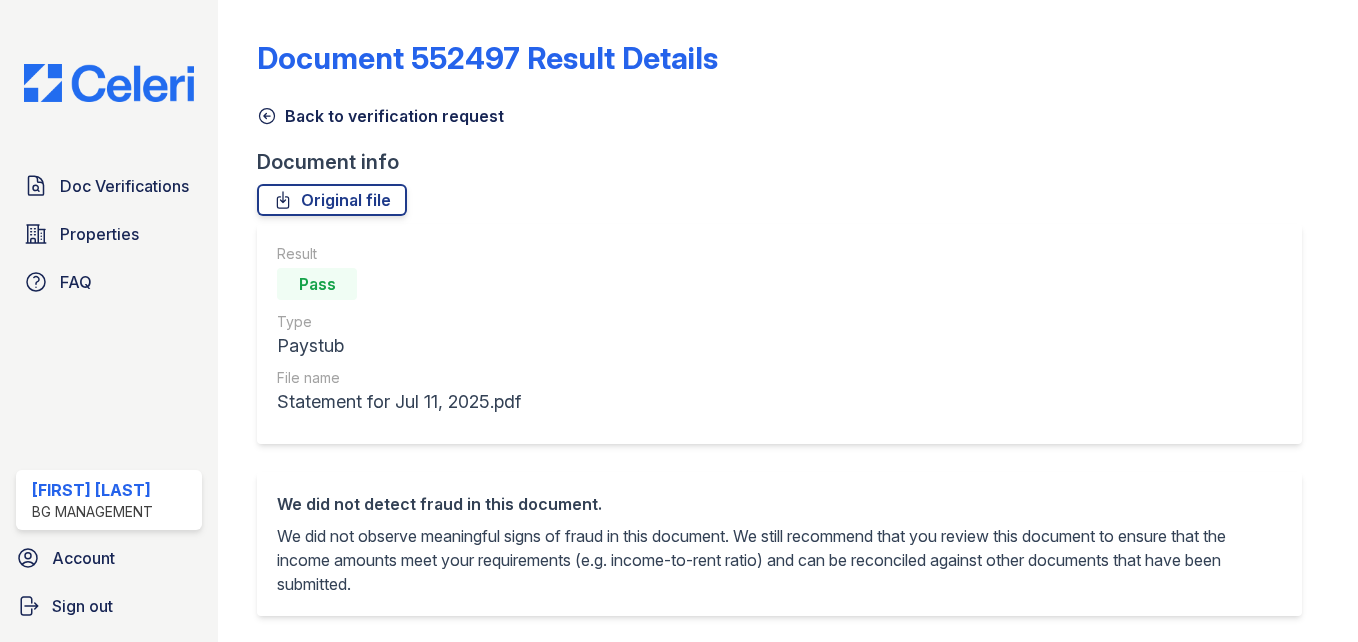 scroll, scrollTop: 0, scrollLeft: 0, axis: both 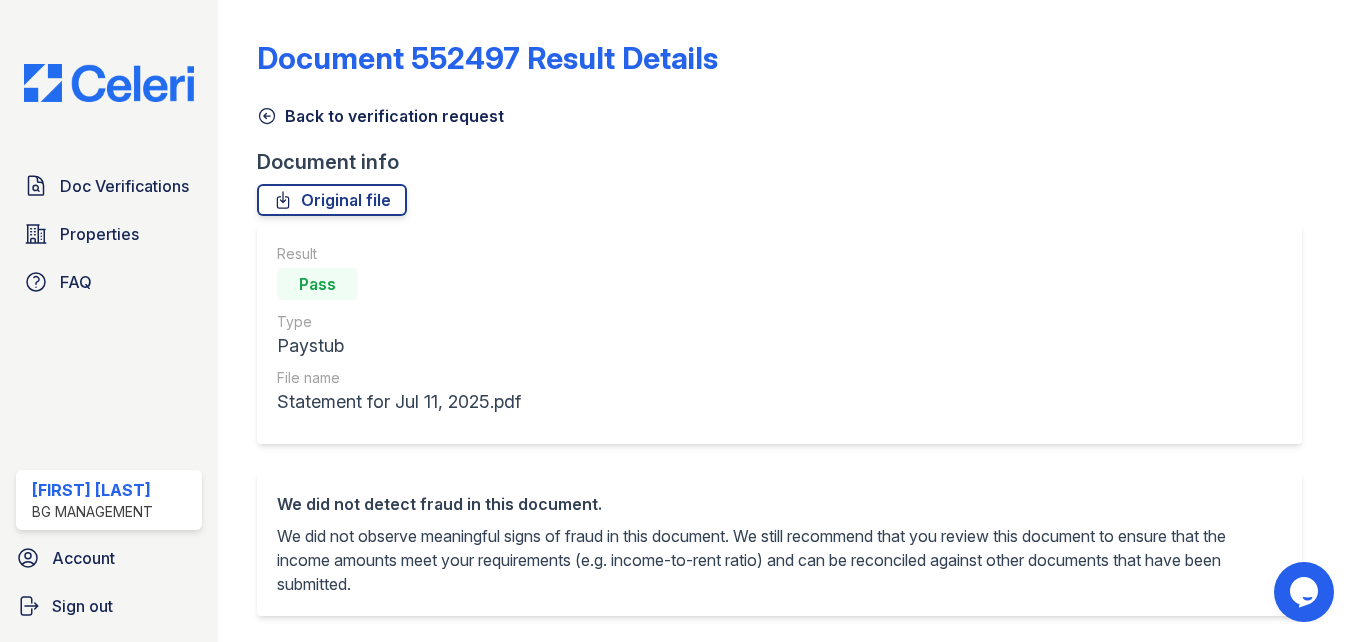 click on "Result
Pass
Type
Paystub
File name
Statement for [DATE].pdf" at bounding box center (779, 334) 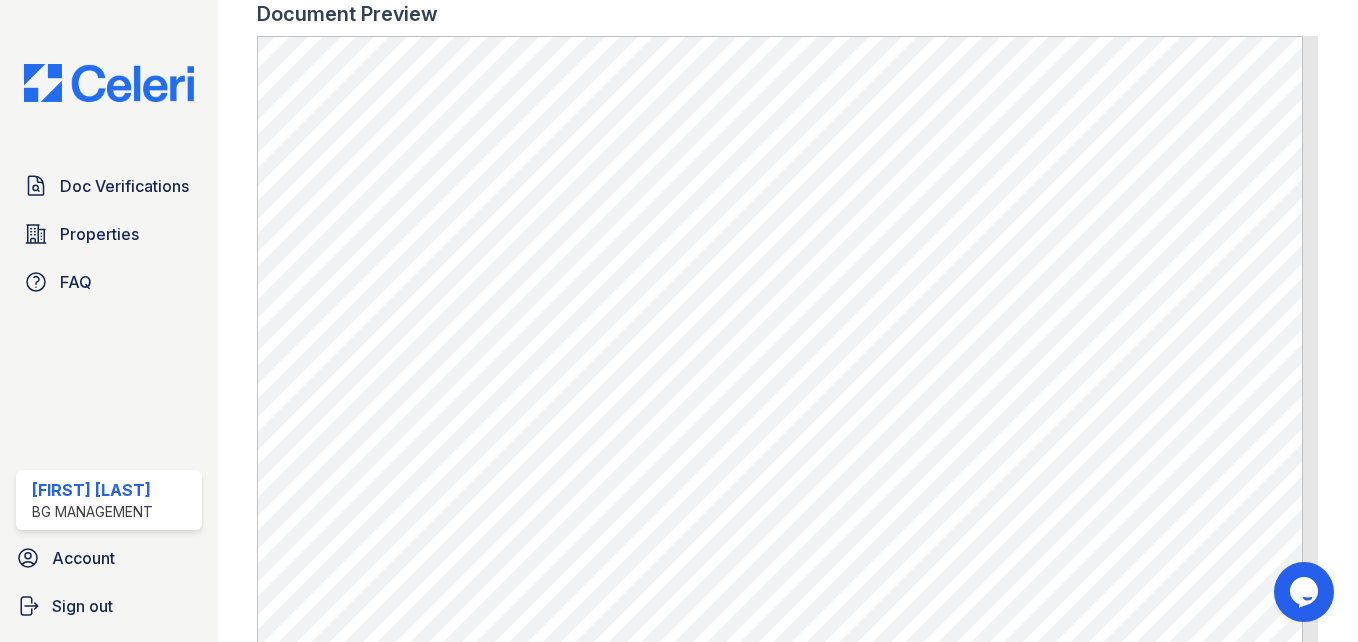 scroll, scrollTop: 1000, scrollLeft: 0, axis: vertical 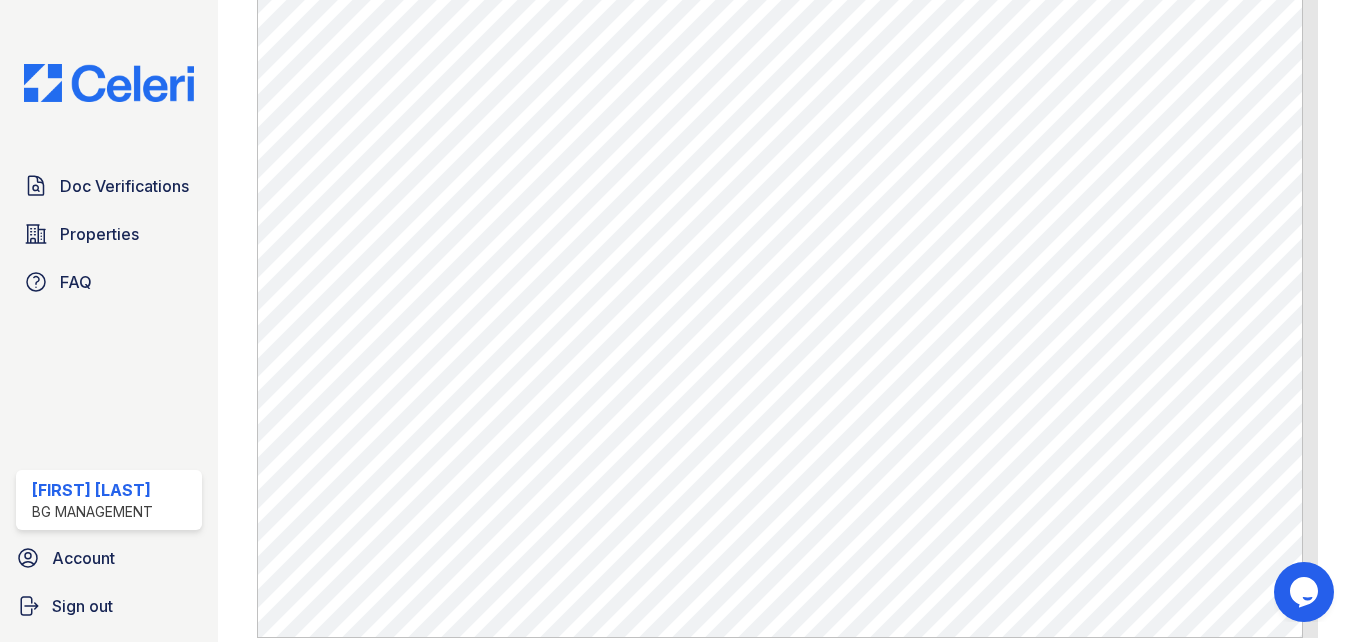 click on "Document 552497 Result Details
Back to verification request
Document info
Original file
Result
Pass
Type
Paystub
File name
Statement for [DATE].pdf
We did not detect fraud in this document.
We did not observe meaningful signs of fraud in this document. We still recommend that you review this document to ensure that the income amounts meet your requirements (e.g. income-to-rent ratio) and can be reconciled against other documents that have been submitted.
Result Indicators
Type
Category
Title
Description
TRUST
Anomalous Metadata
Document has expected metadata
The metadata (creator, producer, etc.) are the same as typical document from the same issuer.
TRUST
TRUST" at bounding box center [788, 321] 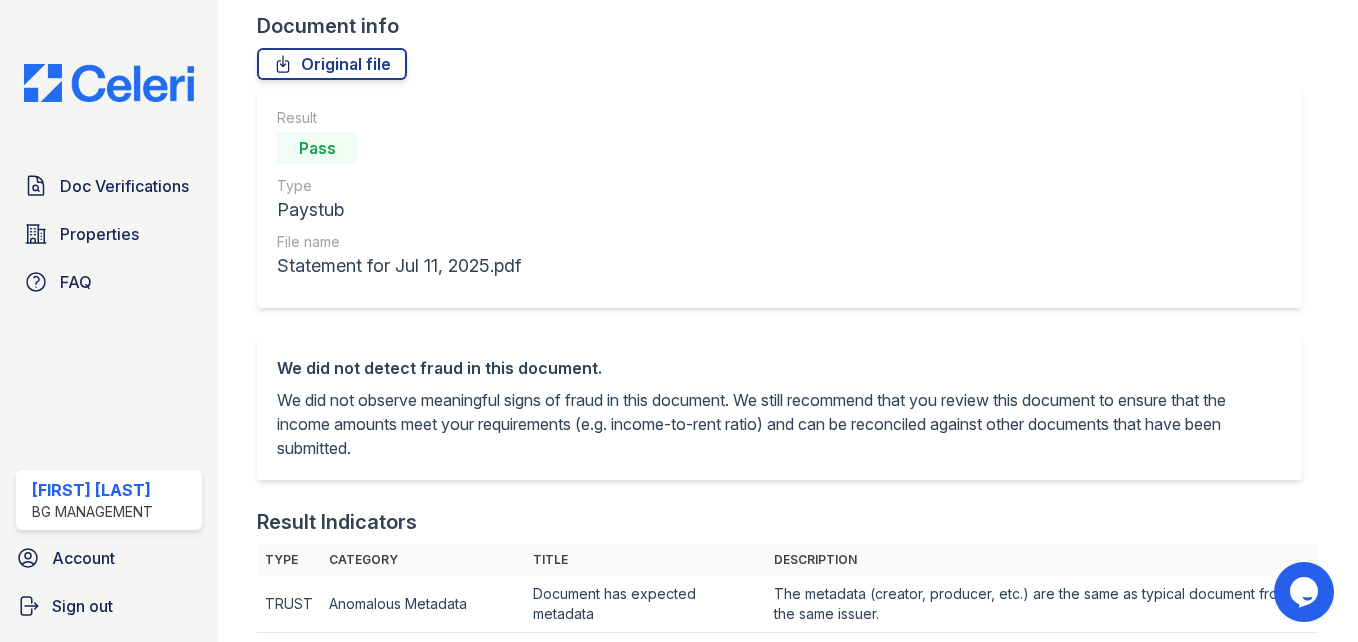 scroll, scrollTop: 0, scrollLeft: 0, axis: both 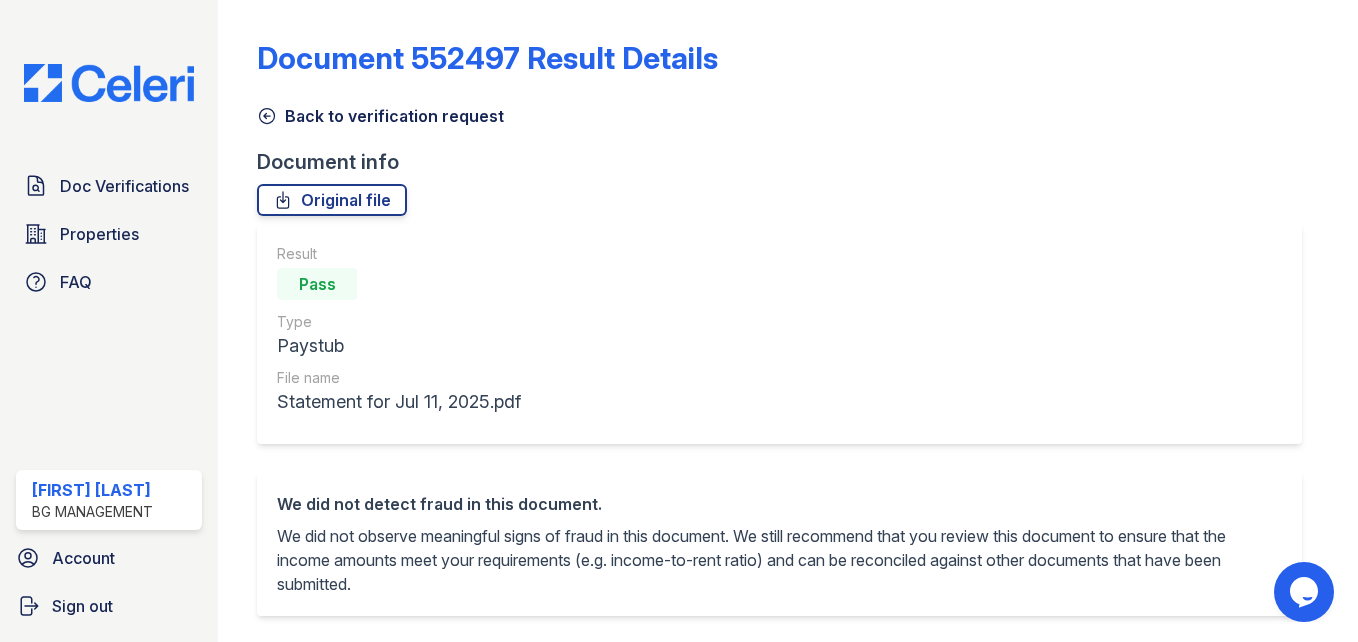 click 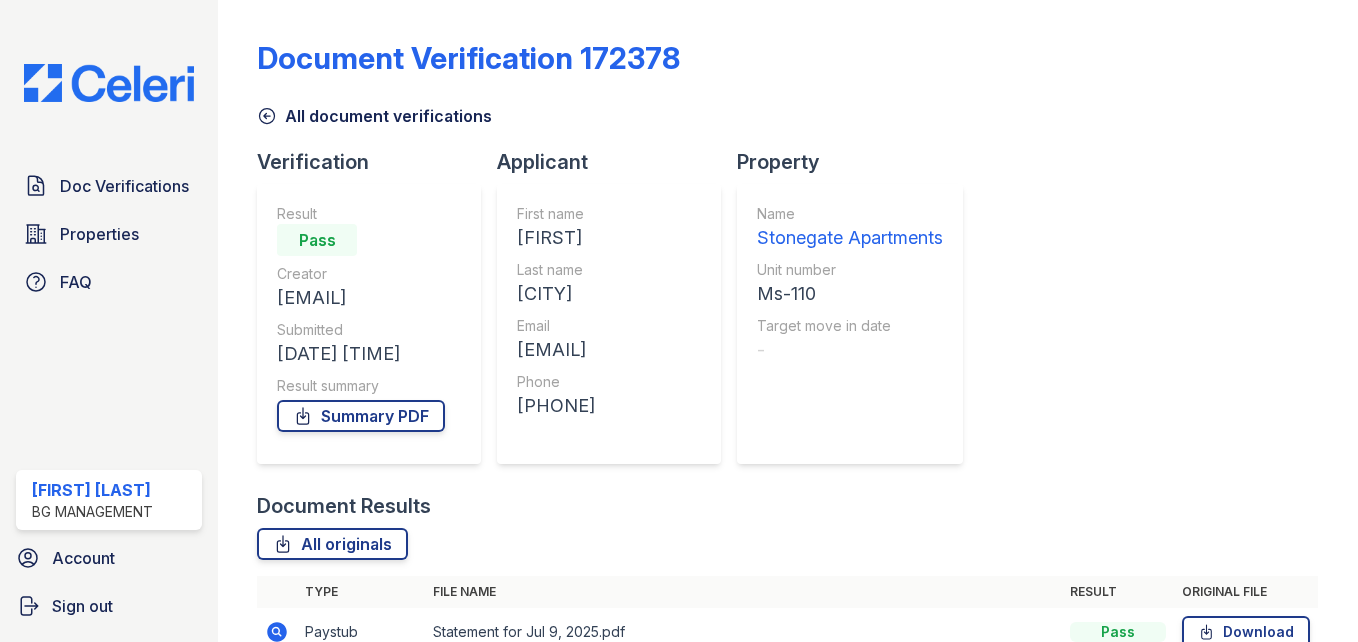 click on "All document verifications" at bounding box center [787, 110] 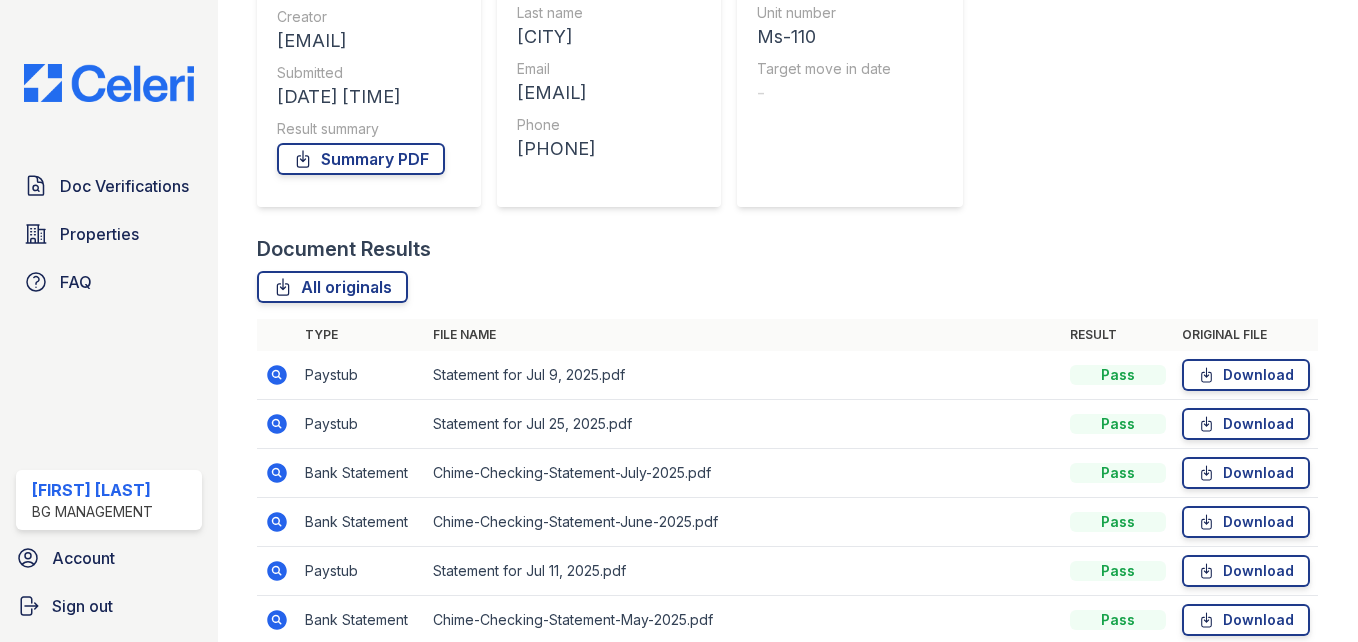 scroll, scrollTop: 495, scrollLeft: 0, axis: vertical 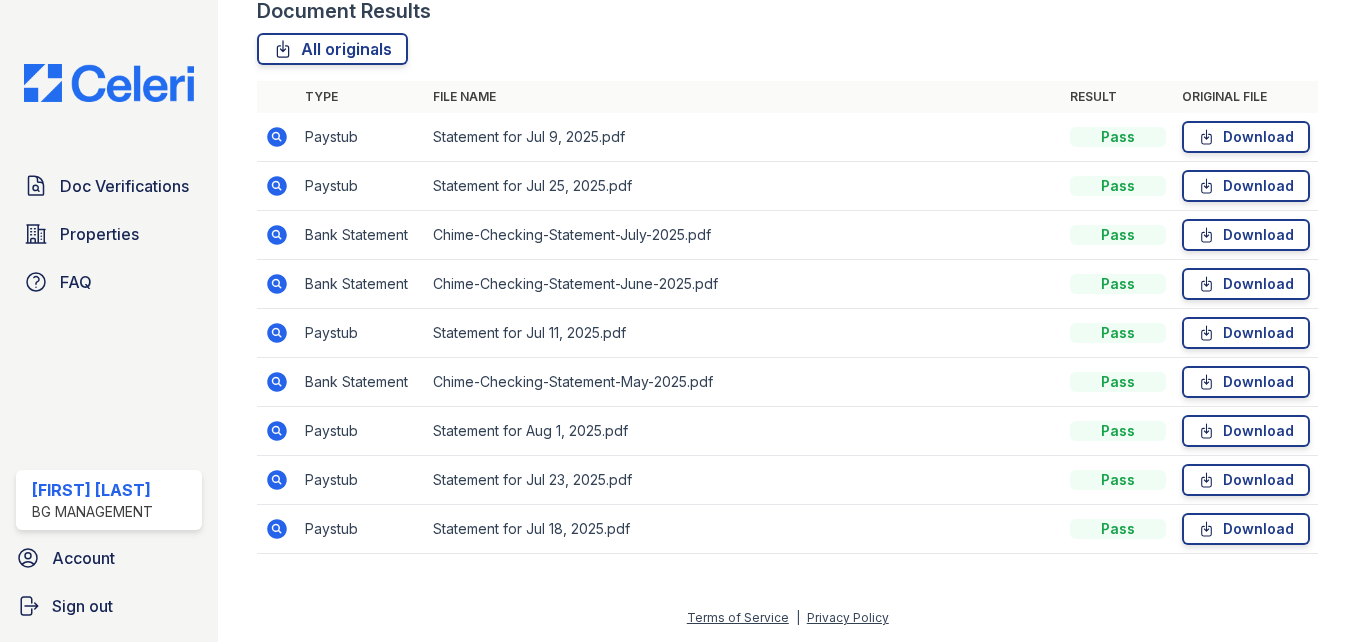 click 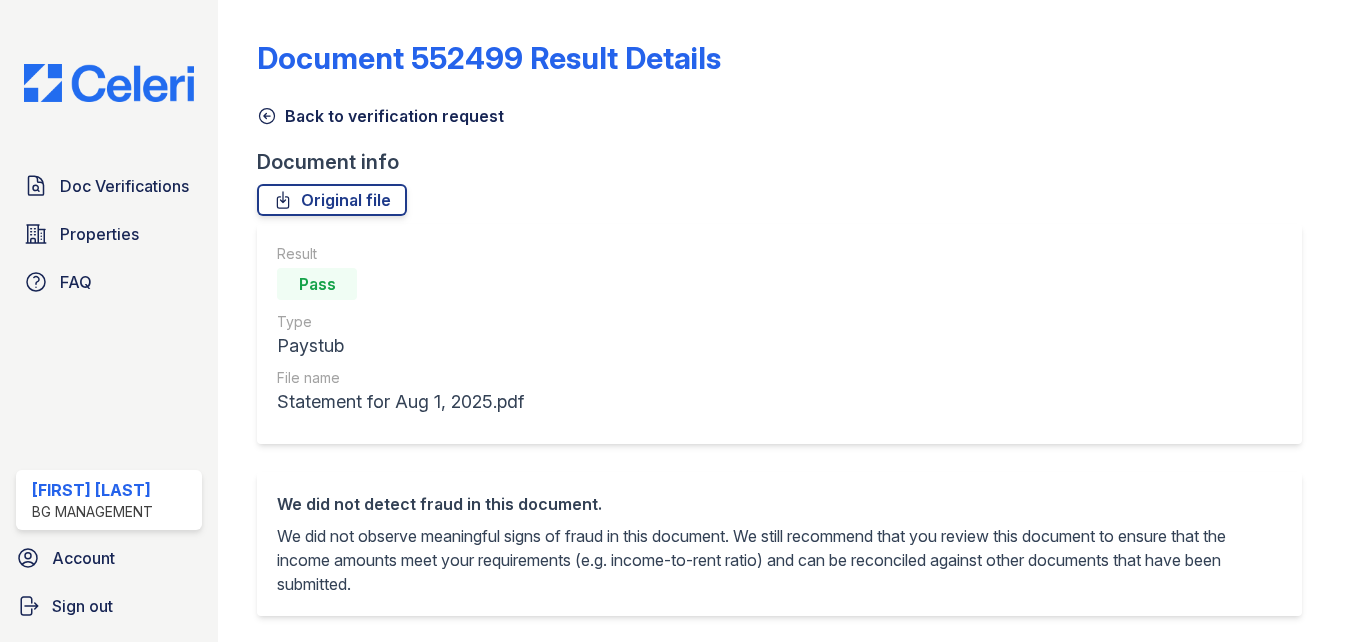 scroll, scrollTop: 0, scrollLeft: 0, axis: both 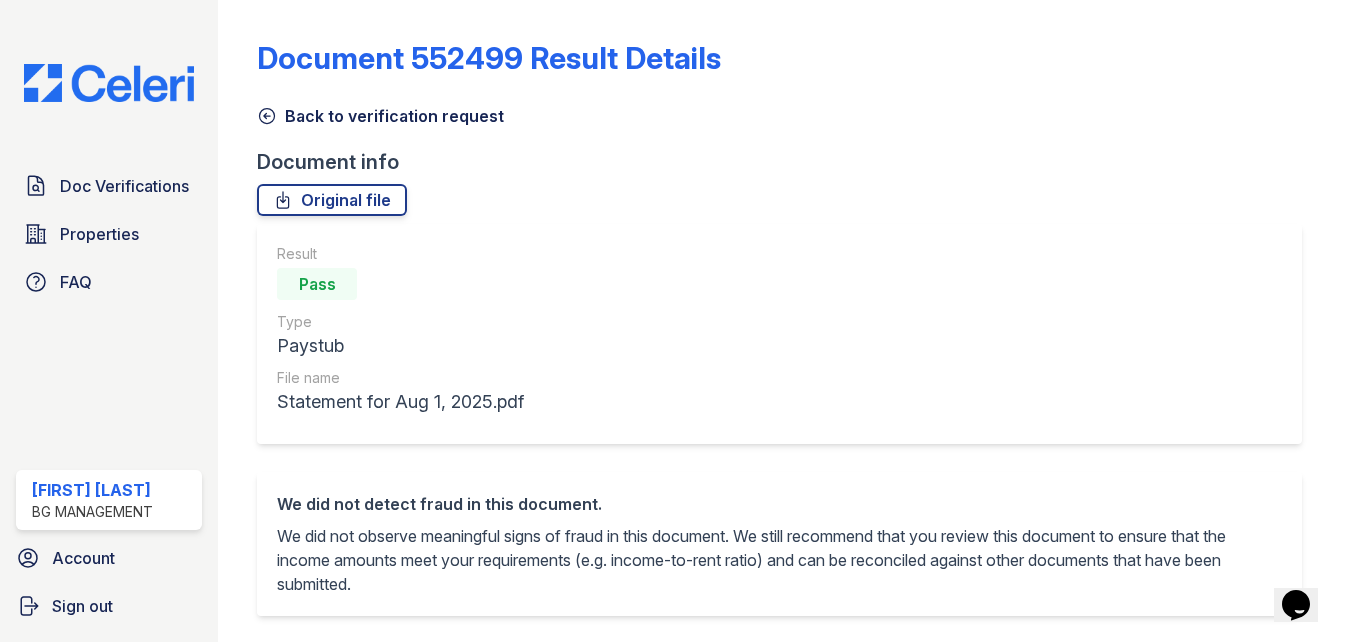 click on "Result
Pass
Type
Paystub
File name
Statement for [DATE].pdf" at bounding box center (779, 334) 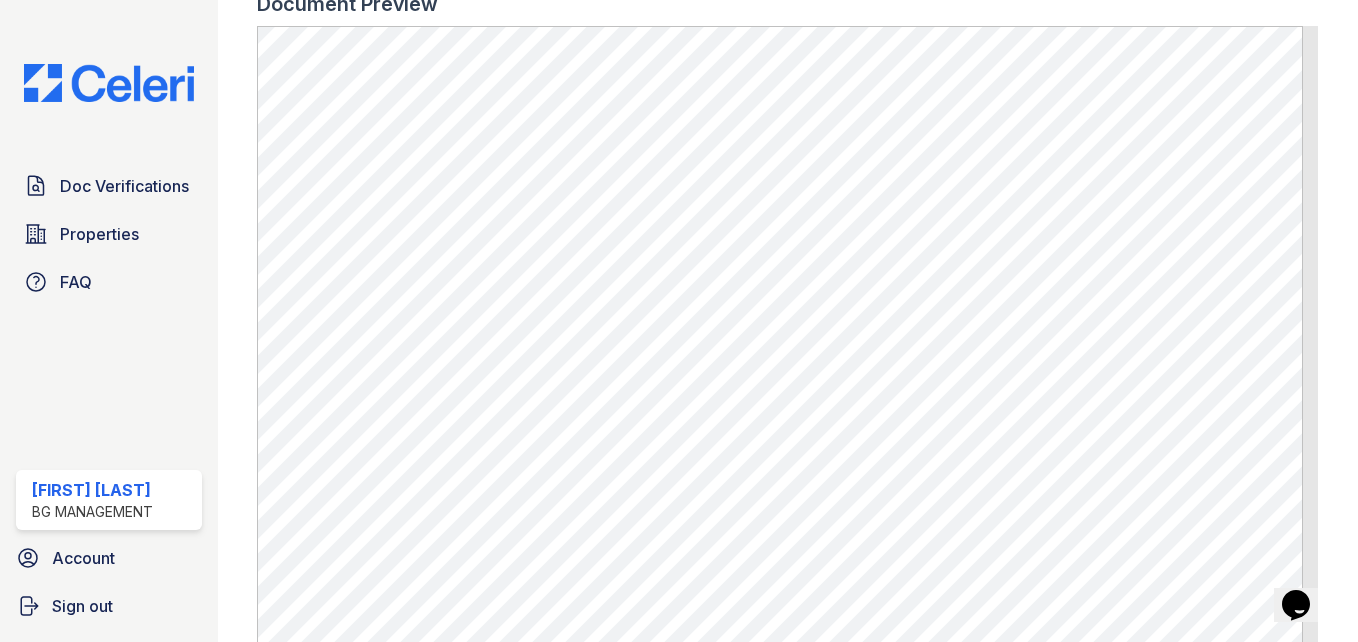 scroll, scrollTop: 1000, scrollLeft: 0, axis: vertical 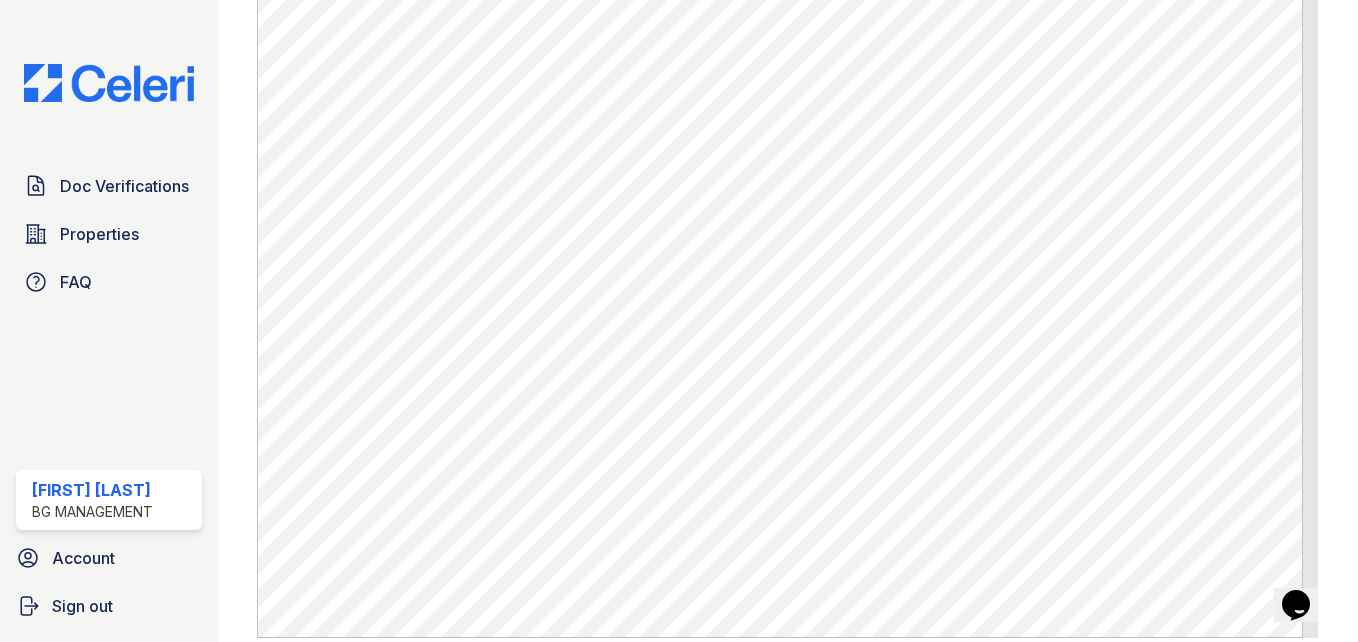 click on "Document 552499 Result Details
Back to verification request
Document info
Original file
Result
Pass
Type
Paystub
File name
Statement for [DATE].pdf
We did not detect fraud in this document.
We did not observe meaningful signs of fraud in this document. We still recommend that you review this document to ensure that the income amounts meet your requirements (e.g. income-to-rent ratio) and can be reconciled against other documents that have been submitted.
Result Indicators
Type
Category
Title
Description
TRUST
Anomalous Metadata
Document has expected metadata
The metadata (creator, producer, etc.) are the same as typical document from the same issuer.
TRUST
TRUST" at bounding box center [788, 321] 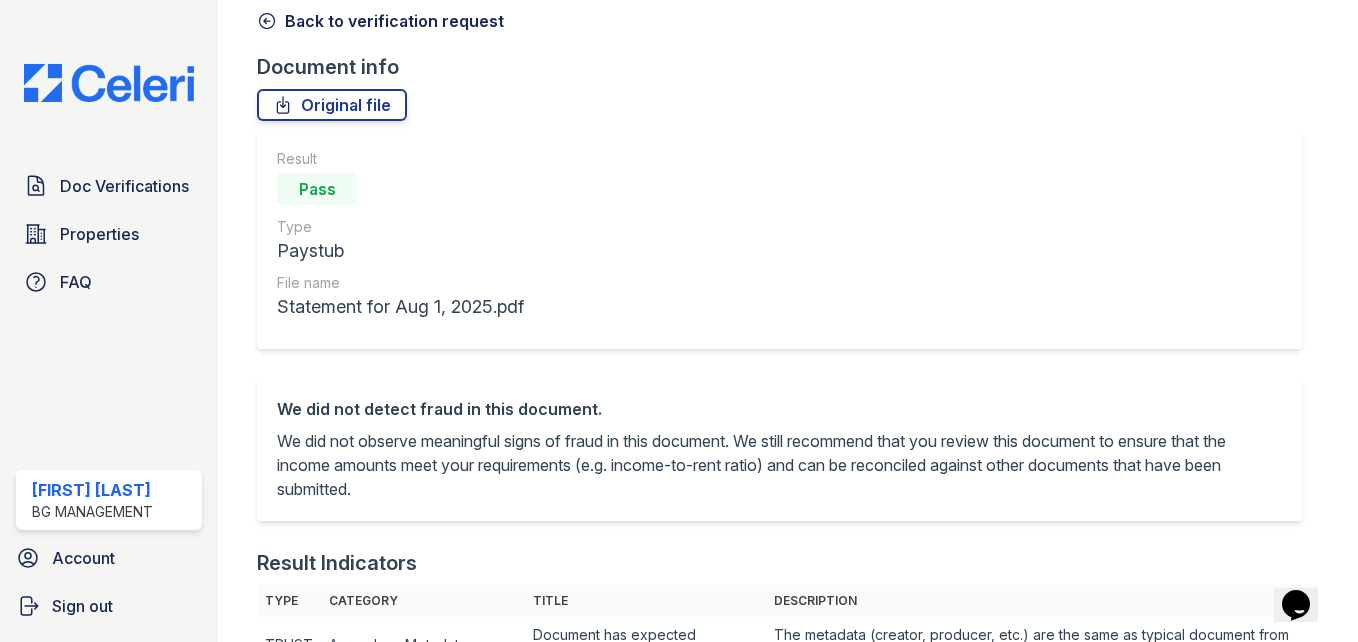 scroll, scrollTop: 0, scrollLeft: 0, axis: both 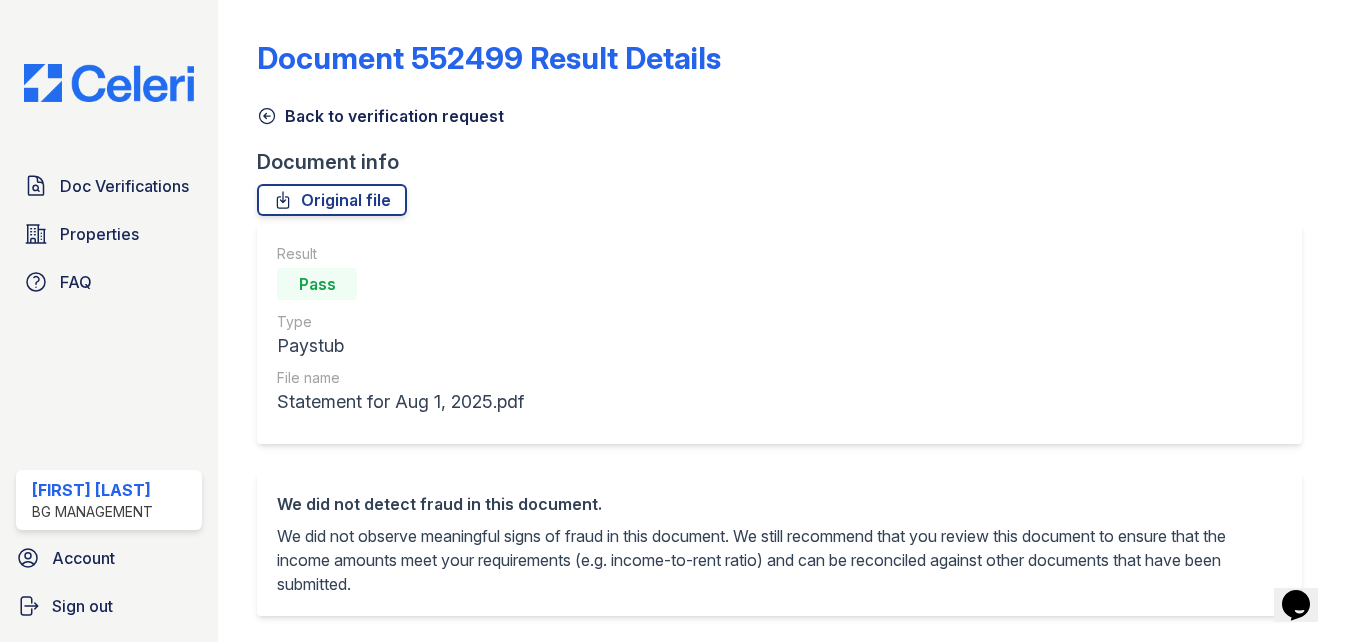 click 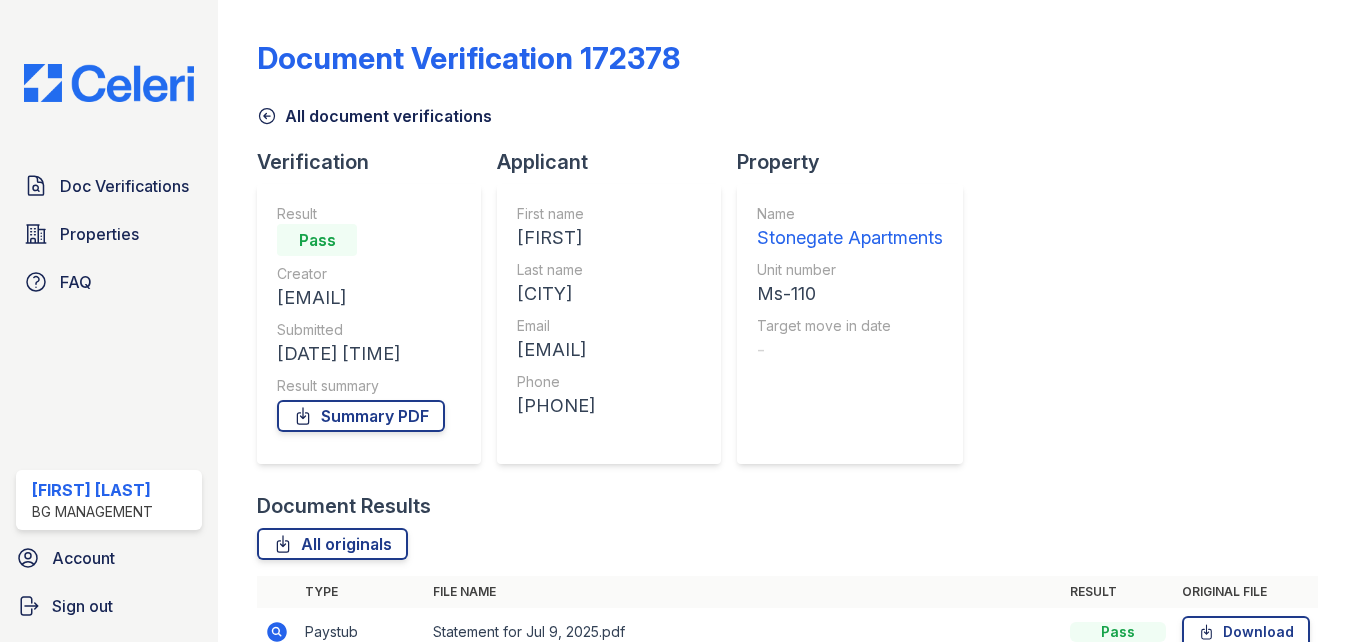 click on "Document Verification 172378" at bounding box center (787, 66) 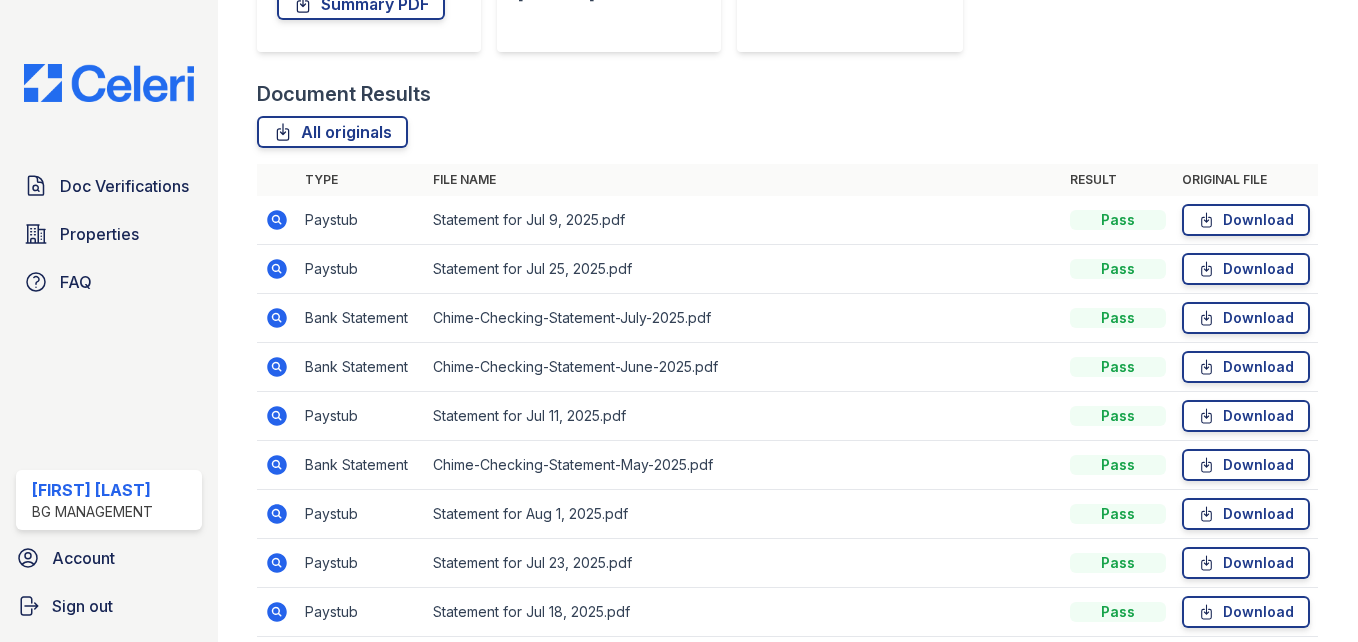 scroll, scrollTop: 440, scrollLeft: 0, axis: vertical 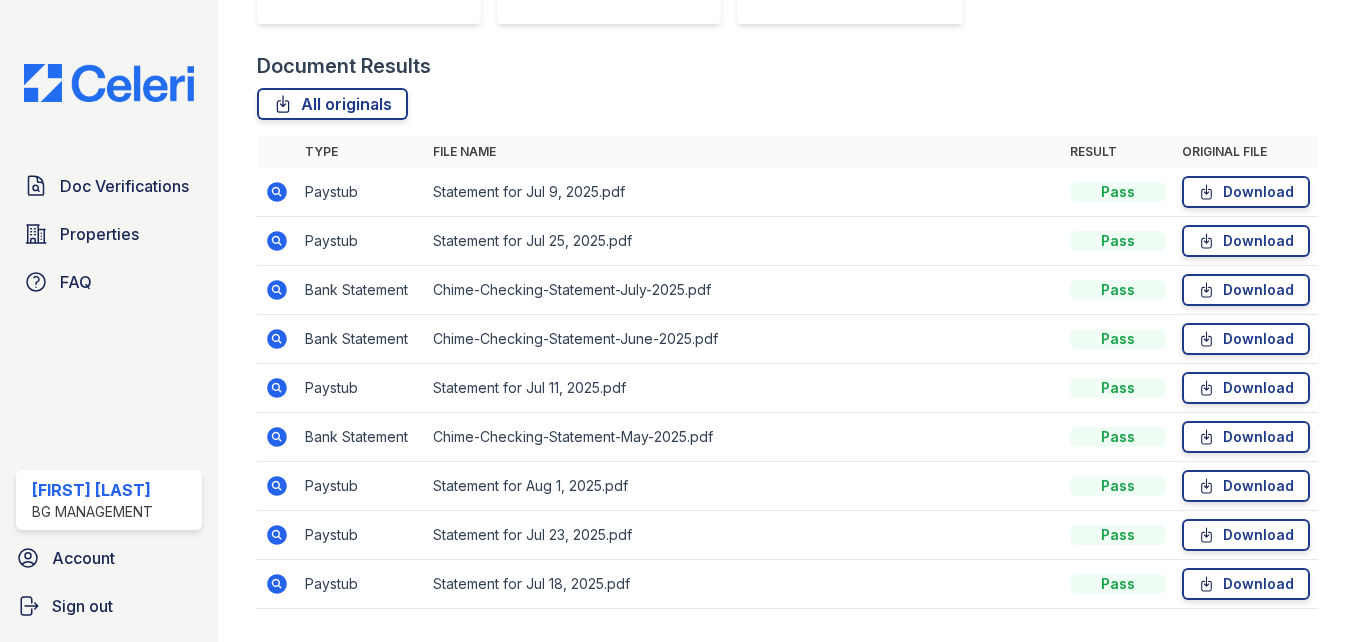 click 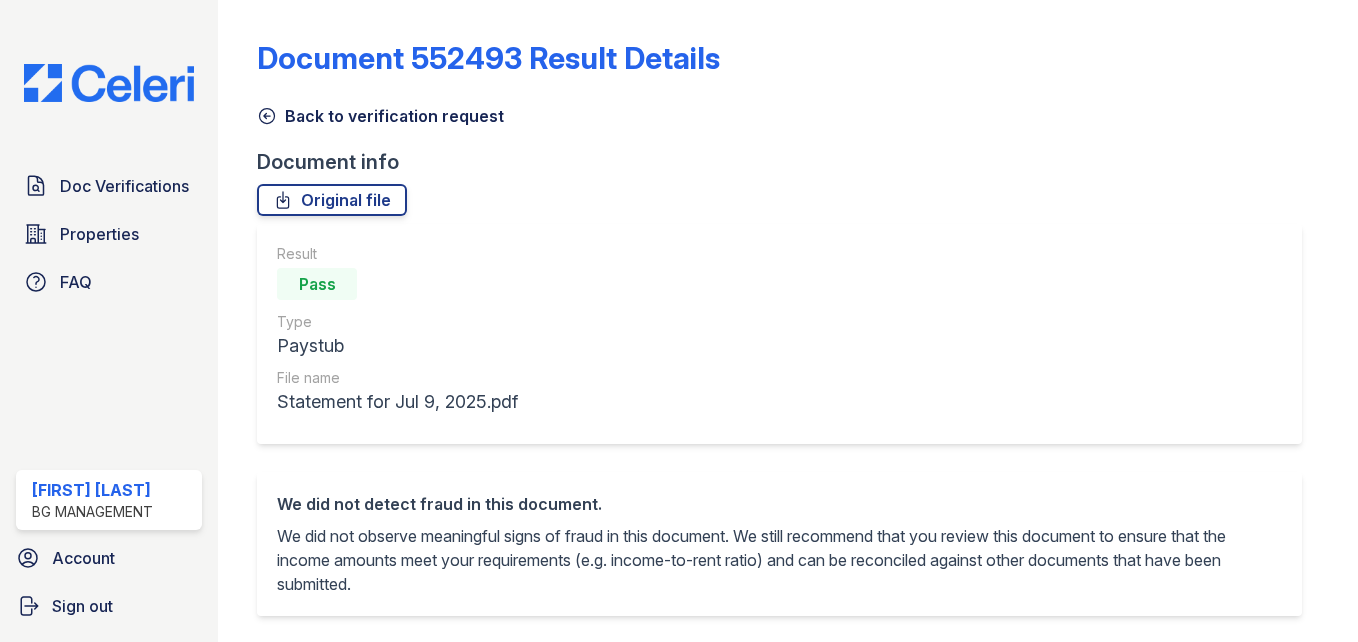 scroll, scrollTop: 0, scrollLeft: 0, axis: both 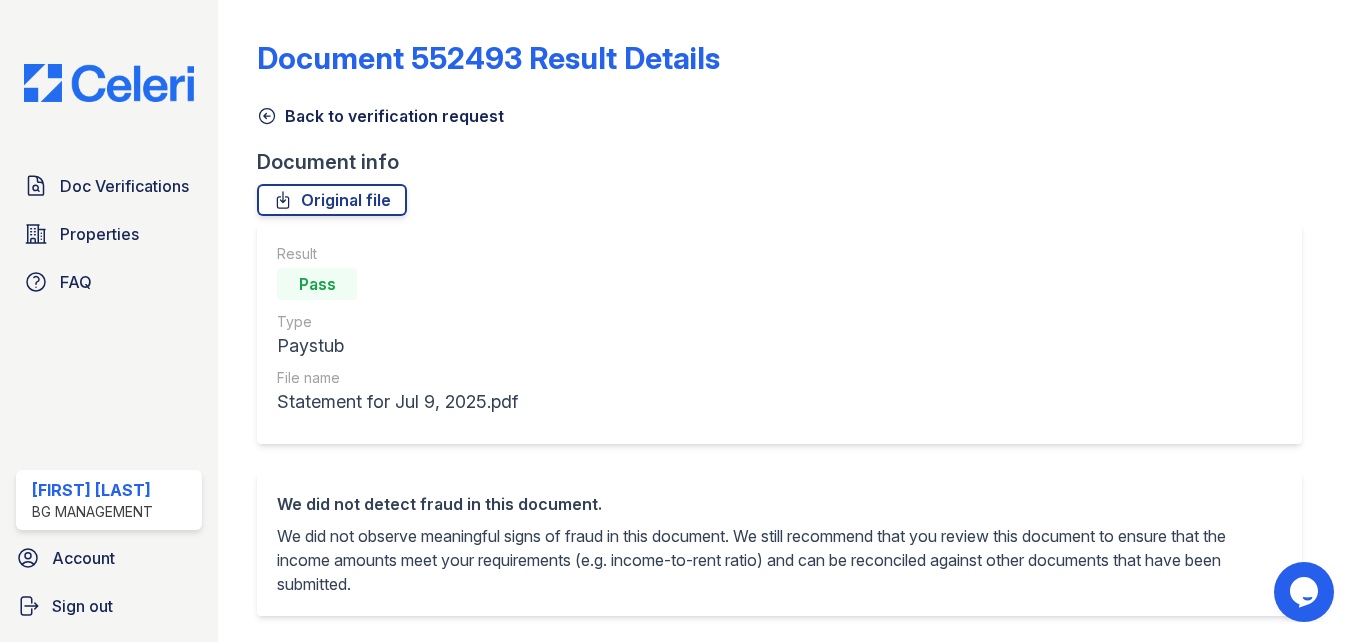 click on "Document info" at bounding box center (787, 162) 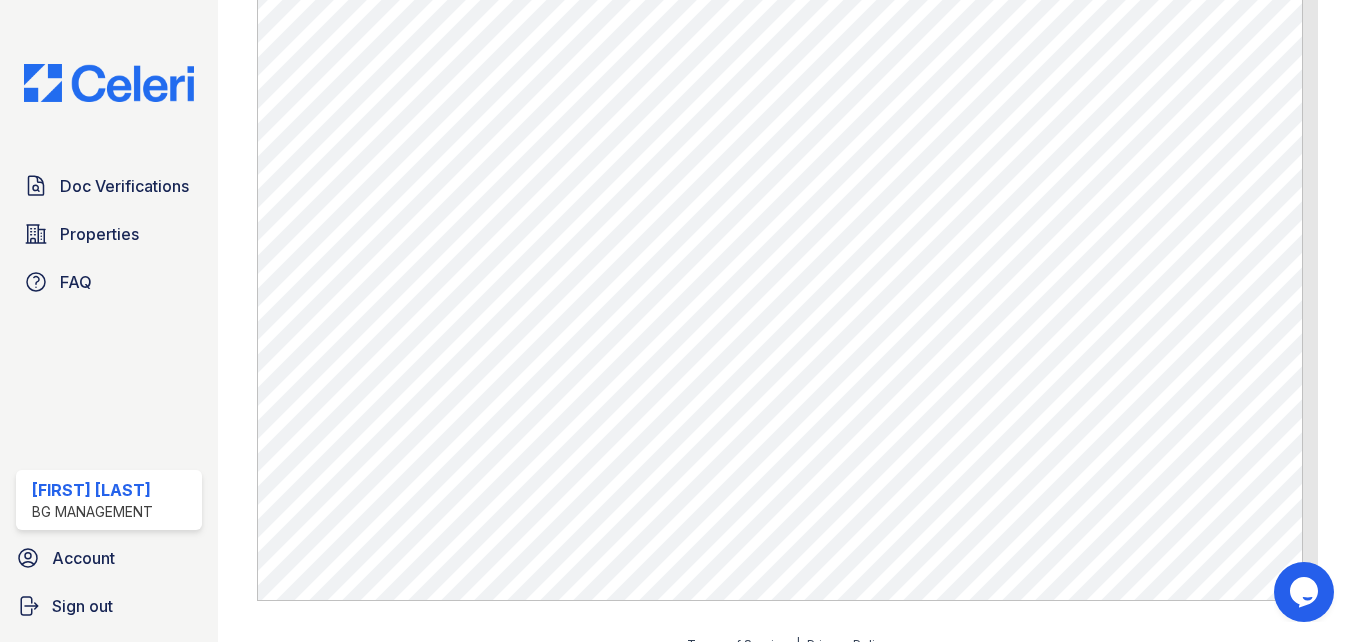 scroll, scrollTop: 1040, scrollLeft: 0, axis: vertical 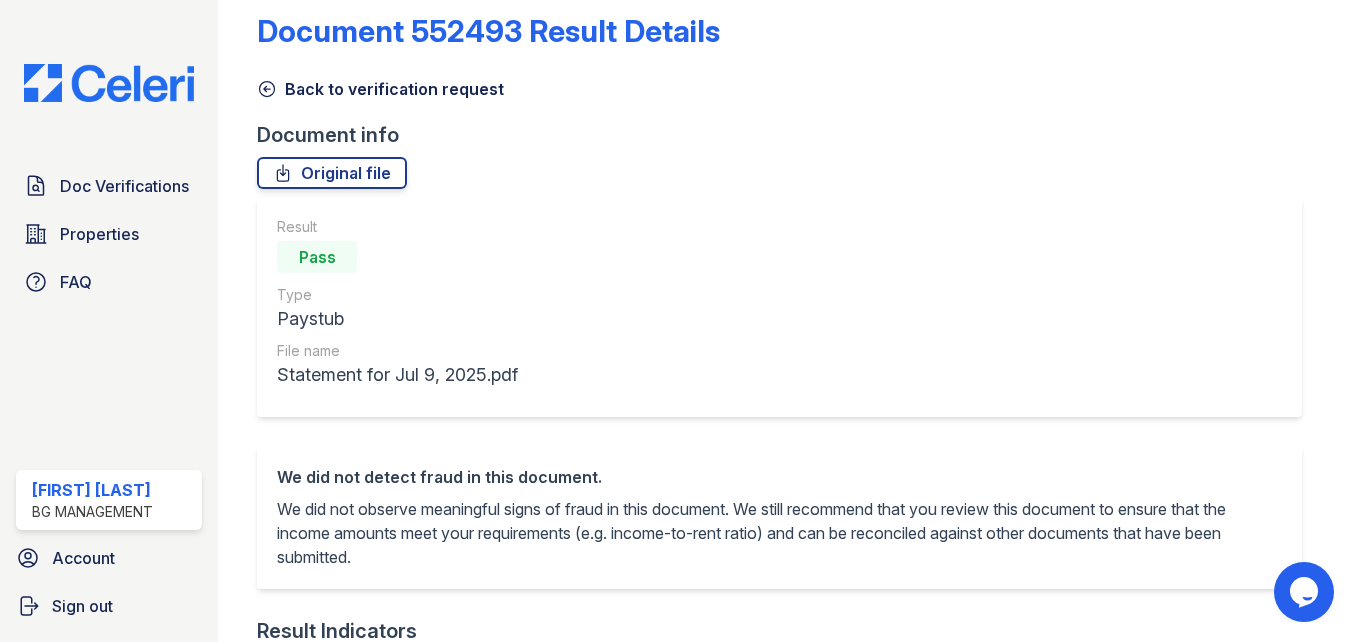 click 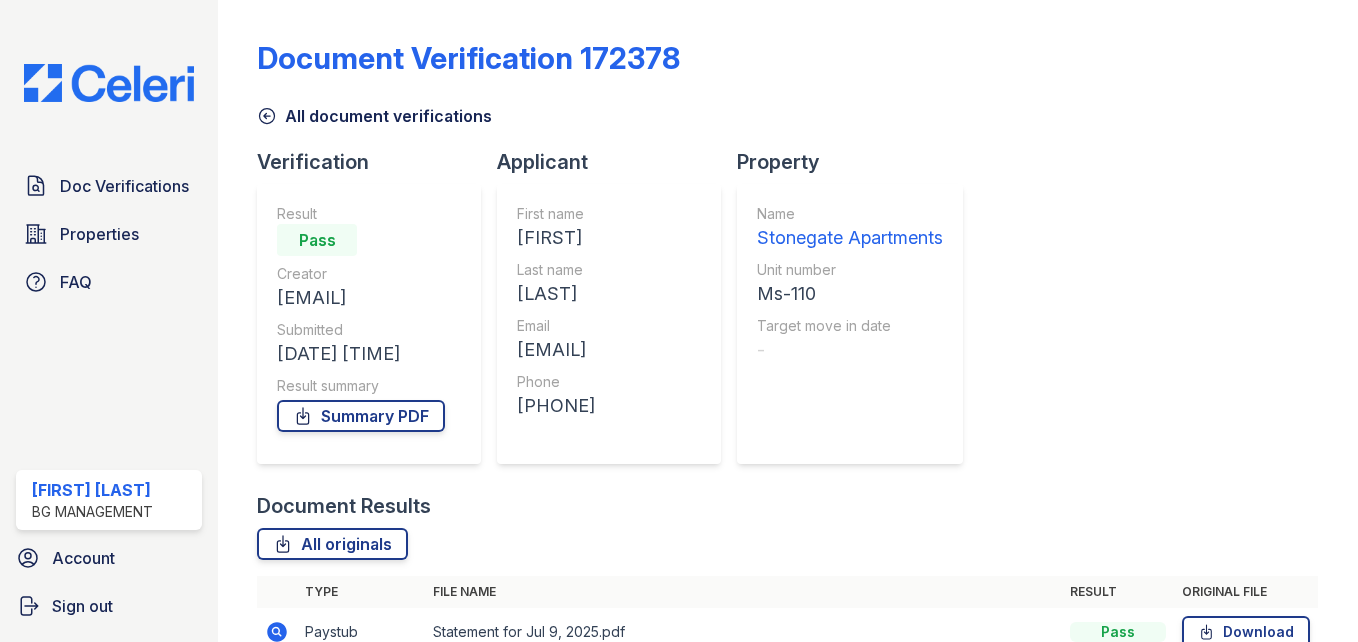 click on "First name
[FIRST]
Last name
[LAST]
Email
[EMAIL]
Phone
[PHONE]" at bounding box center (609, 324) 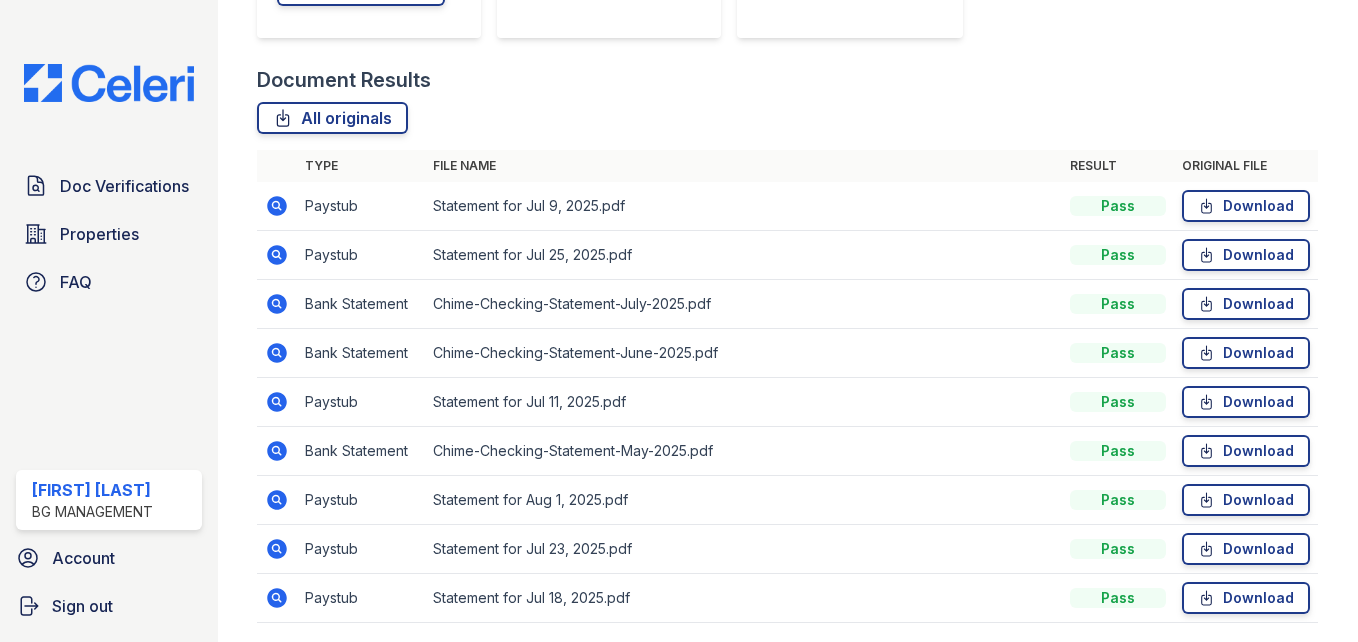 scroll, scrollTop: 495, scrollLeft: 0, axis: vertical 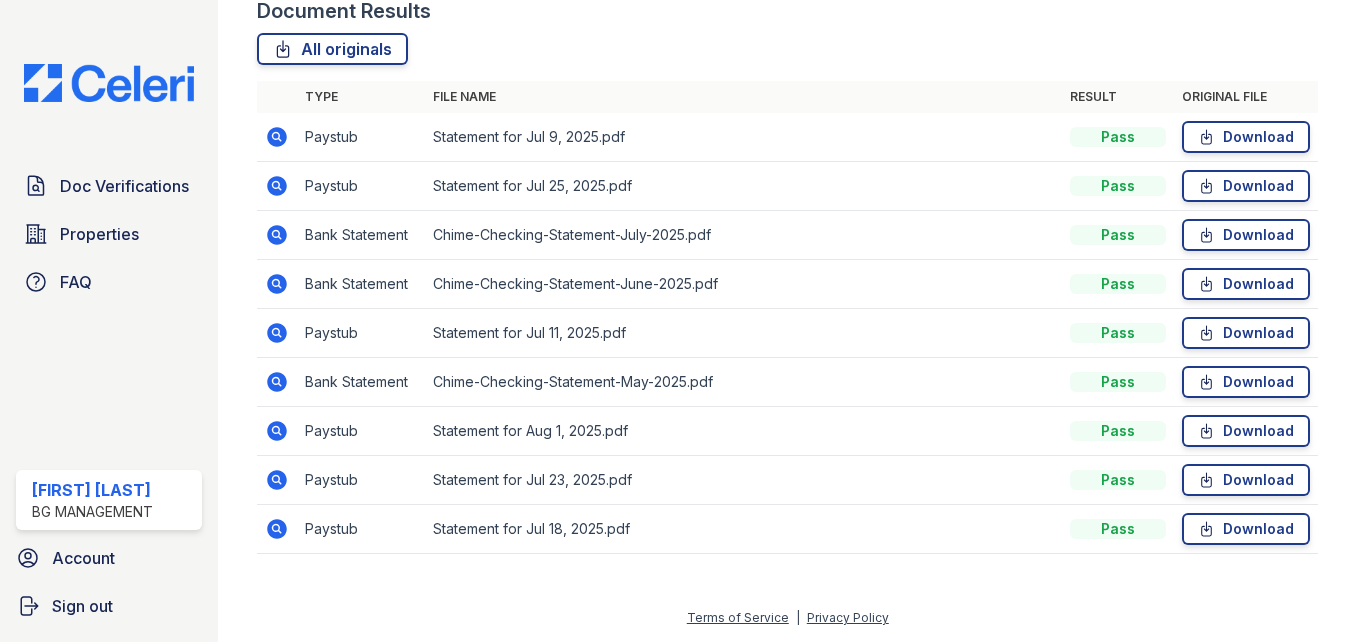 click on "Statement for Aug 1, 2025.pdf" at bounding box center [743, 431] 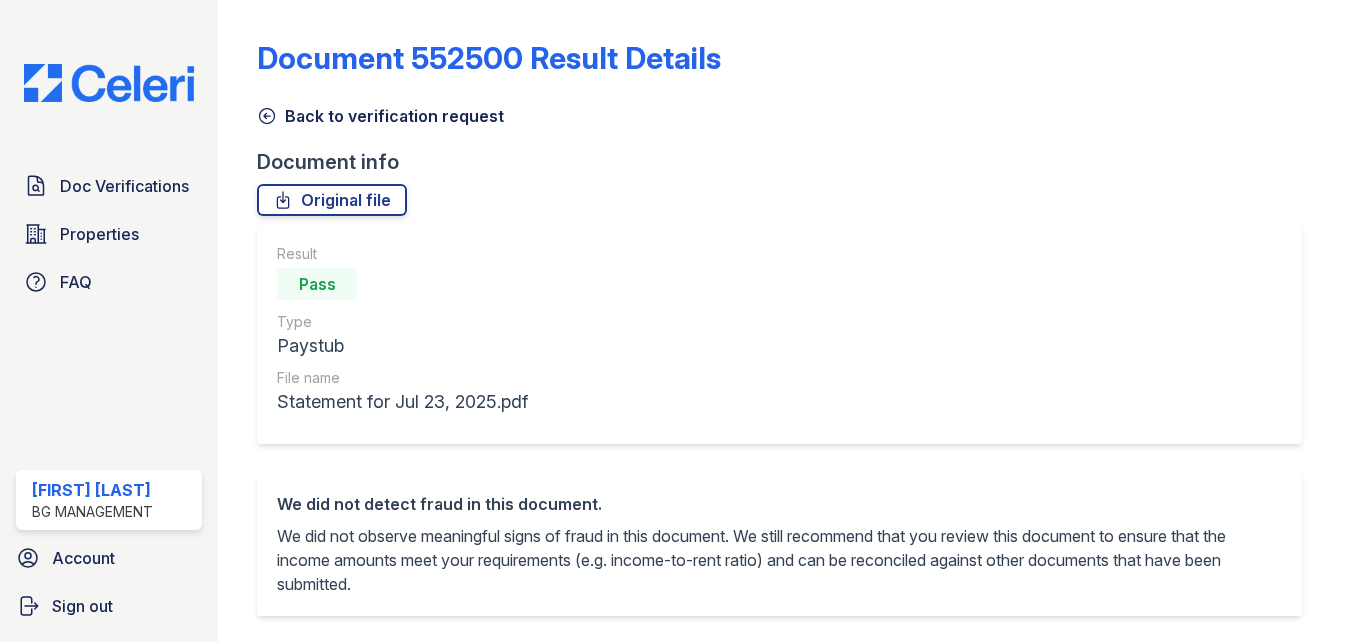 scroll, scrollTop: 0, scrollLeft: 0, axis: both 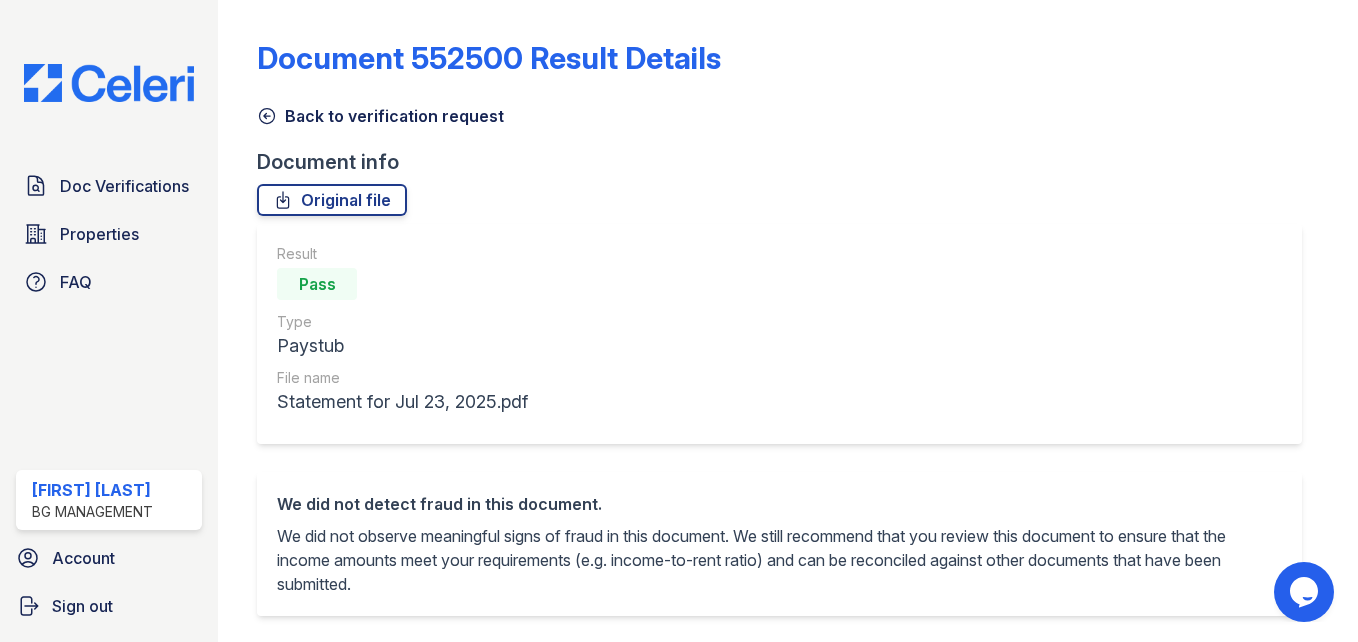 click on "Statement for [DATE].pdf" at bounding box center [779, 334] 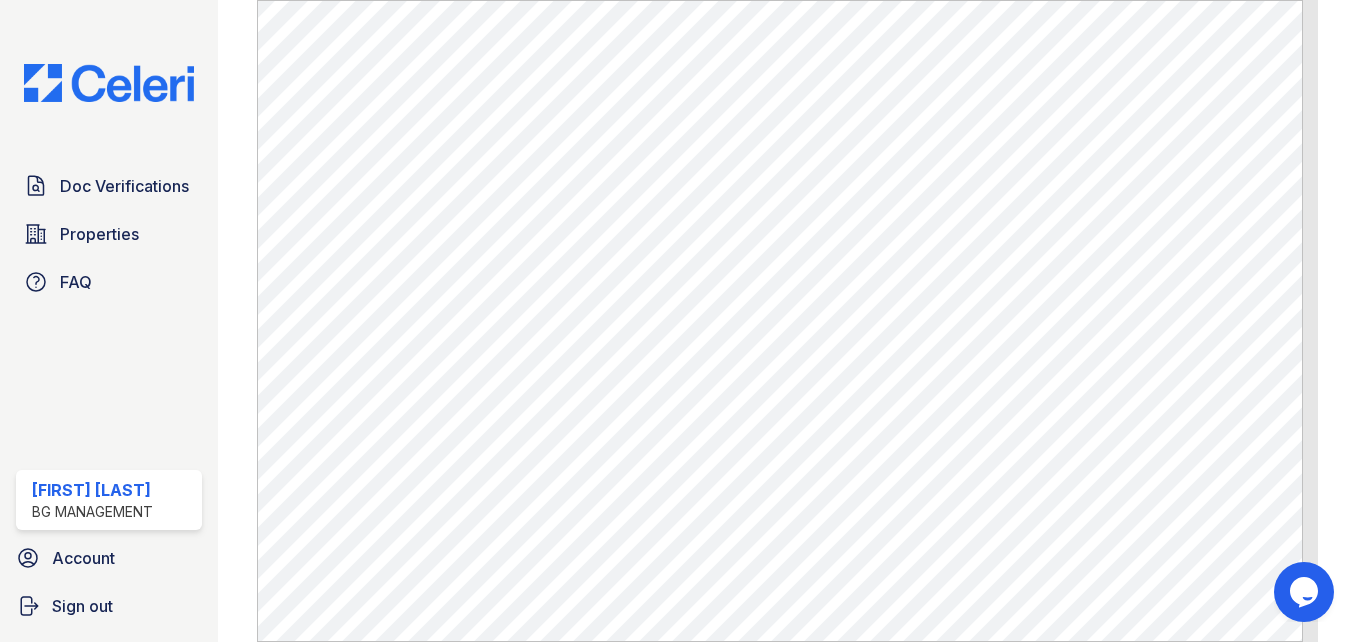 scroll, scrollTop: 1000, scrollLeft: 0, axis: vertical 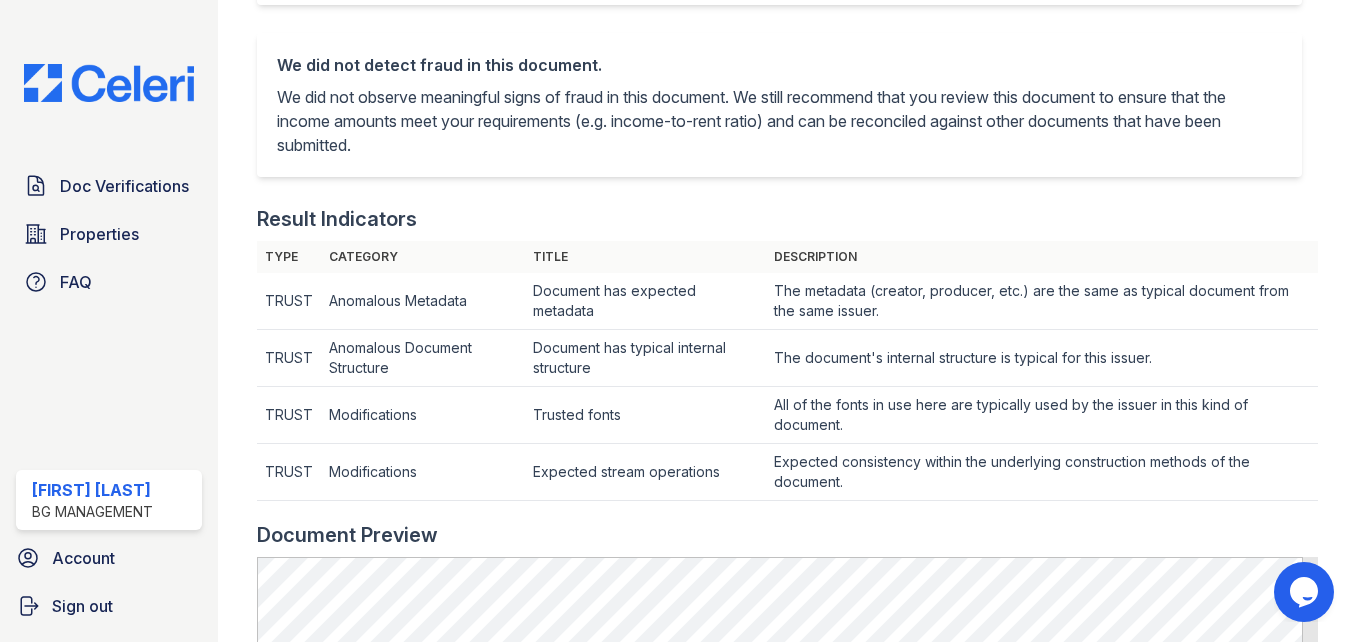 click on "Document 552500 Result Details
Back to verification request
Document info
Original file
Result
Pass
Type
Paystub
File name
Statement for [DATE].pdf
We did not detect fraud in this document.
We did not observe meaningful signs of fraud in this document. We still recommend that you review this document to ensure that the income amounts meet your requirements (e.g. income-to-rent ratio) and can be reconciled against other documents that have been submitted.
Result Indicators
Type
Category
Title
Description
TRUST
Anomalous Metadata
Document has expected metadata
The metadata (creator, producer, etc.) are the same as typical document from the same issuer.
TRUST
TRUST" at bounding box center (788, -118) 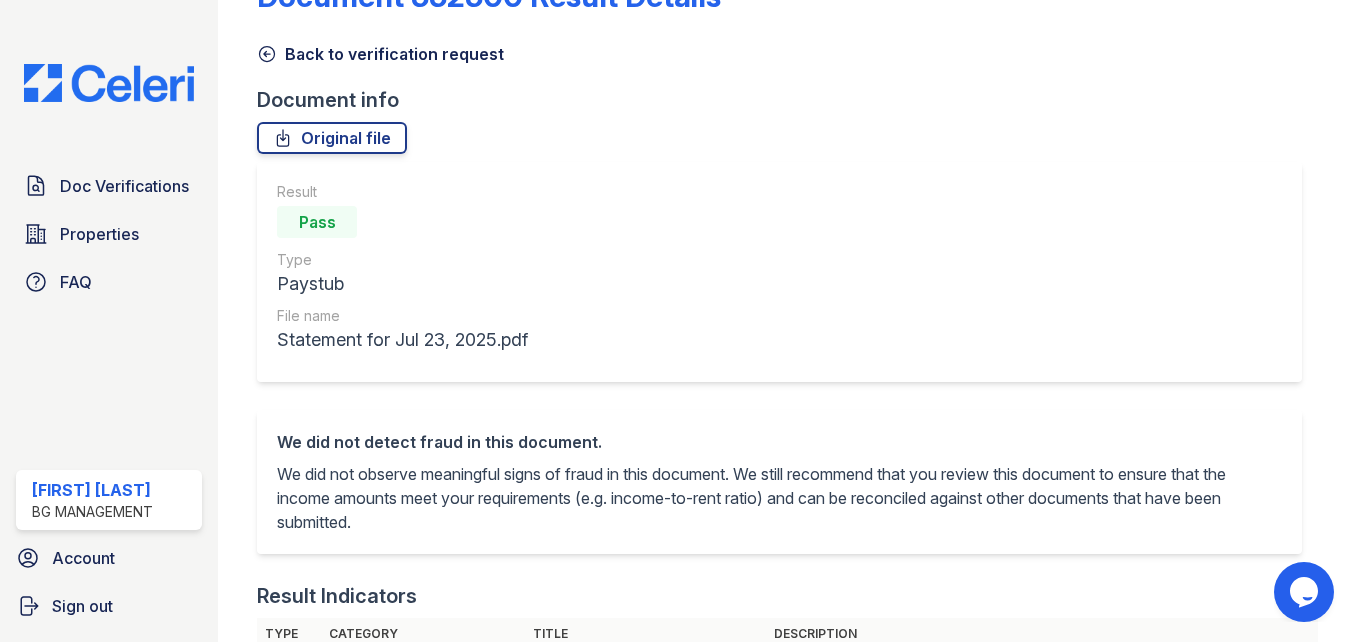 scroll, scrollTop: 0, scrollLeft: 0, axis: both 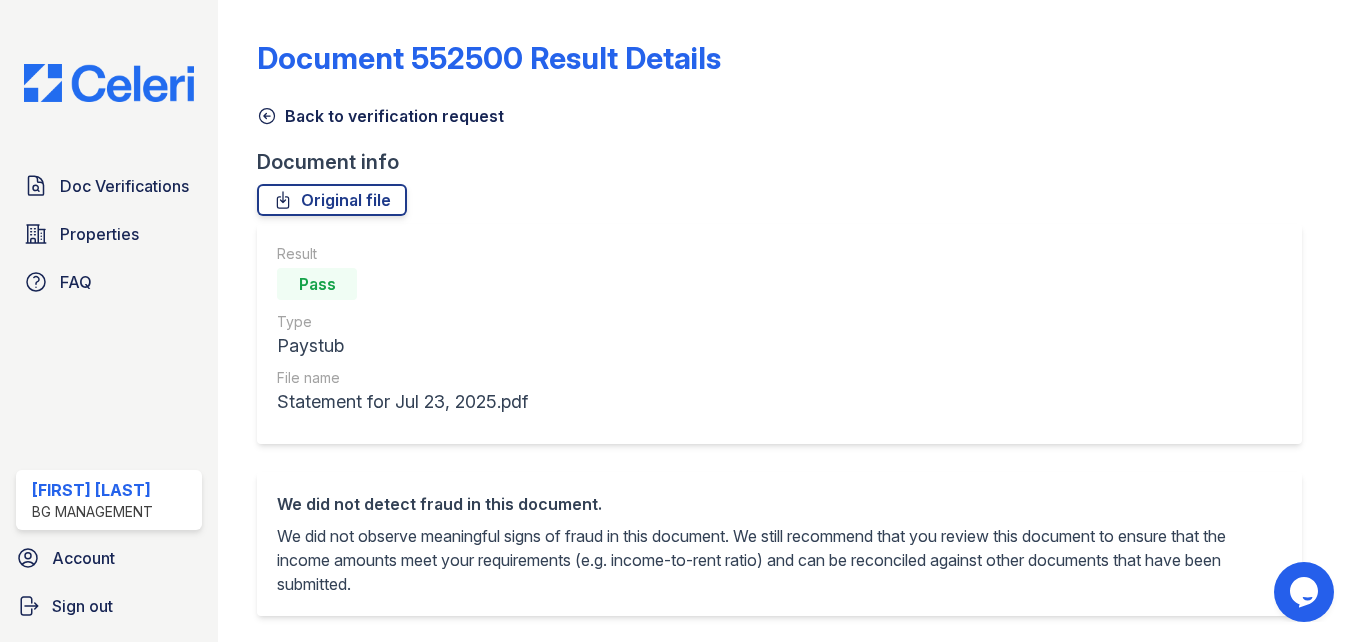 click 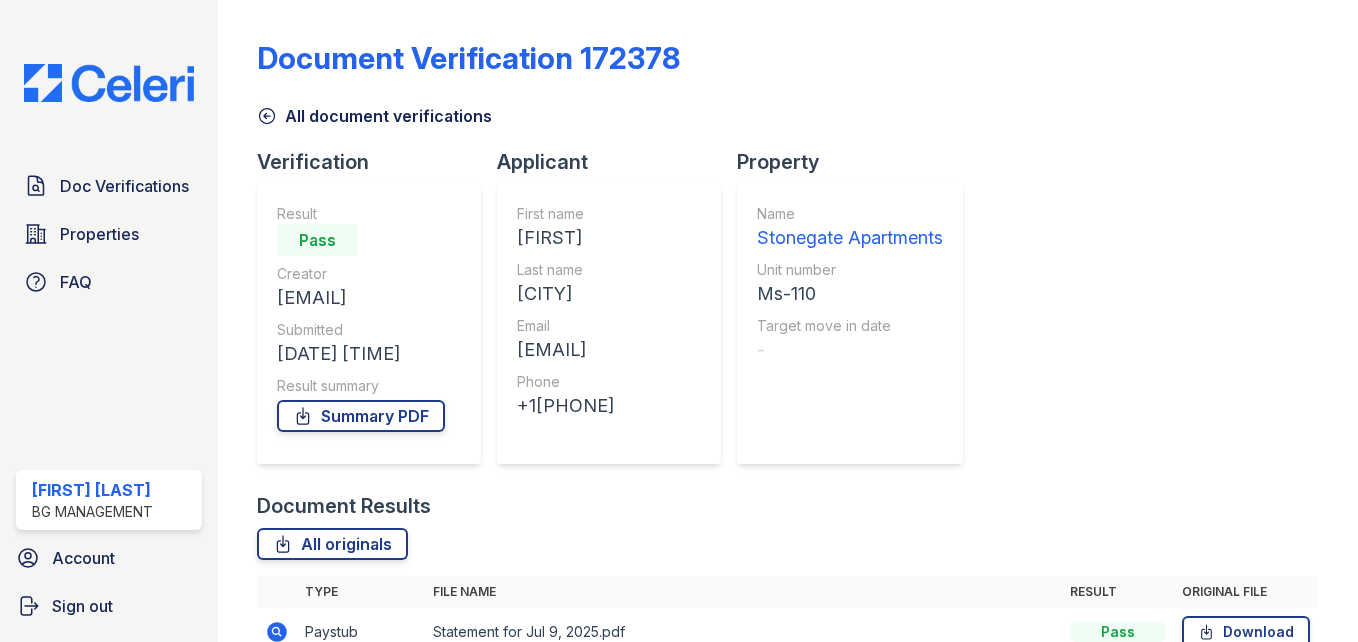 click on "Verification" at bounding box center [377, 162] 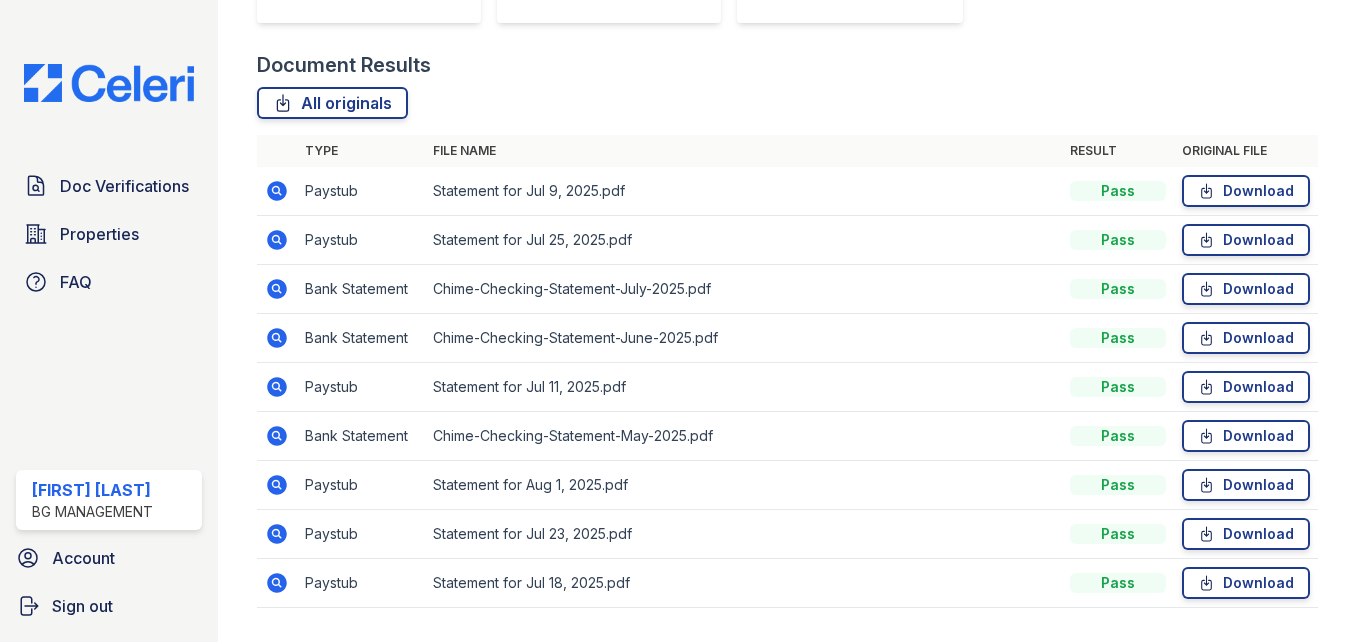 scroll, scrollTop: 495, scrollLeft: 0, axis: vertical 